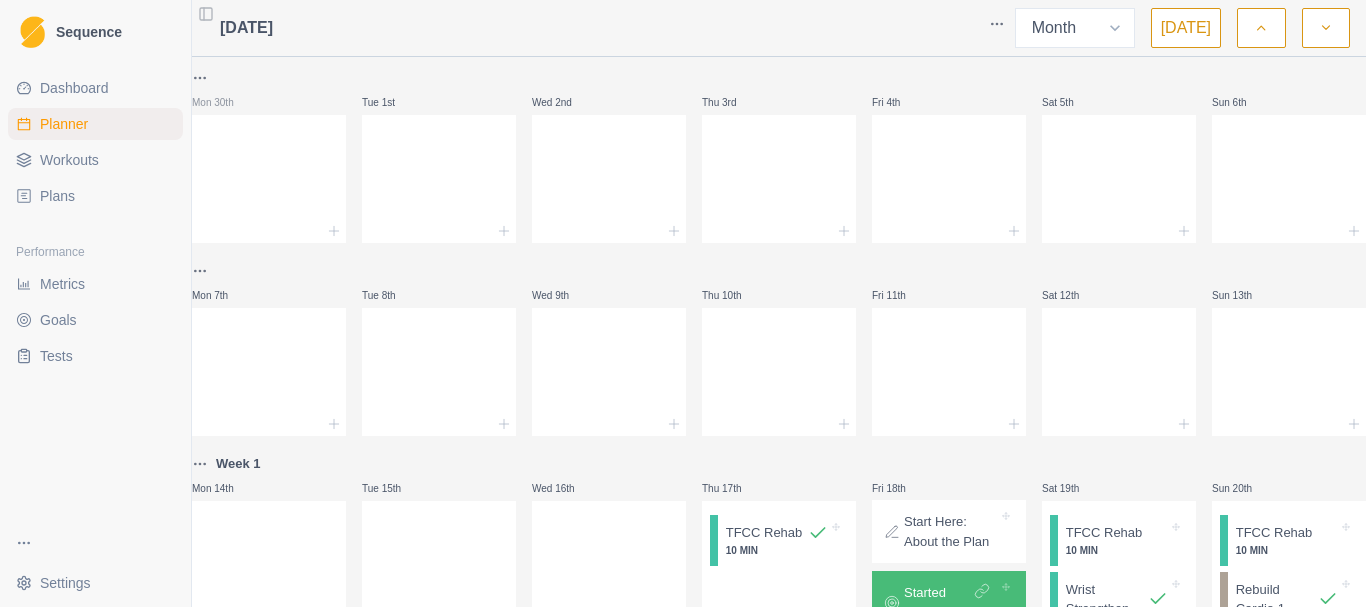select on "month" 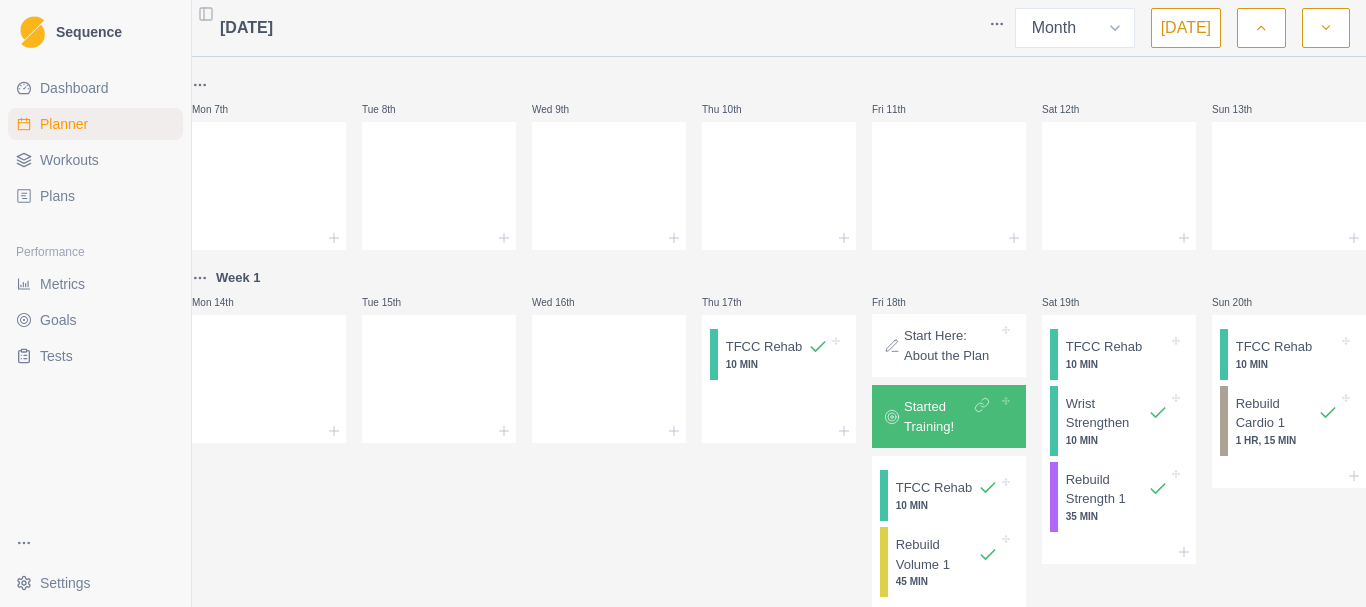 scroll, scrollTop: 200, scrollLeft: 0, axis: vertical 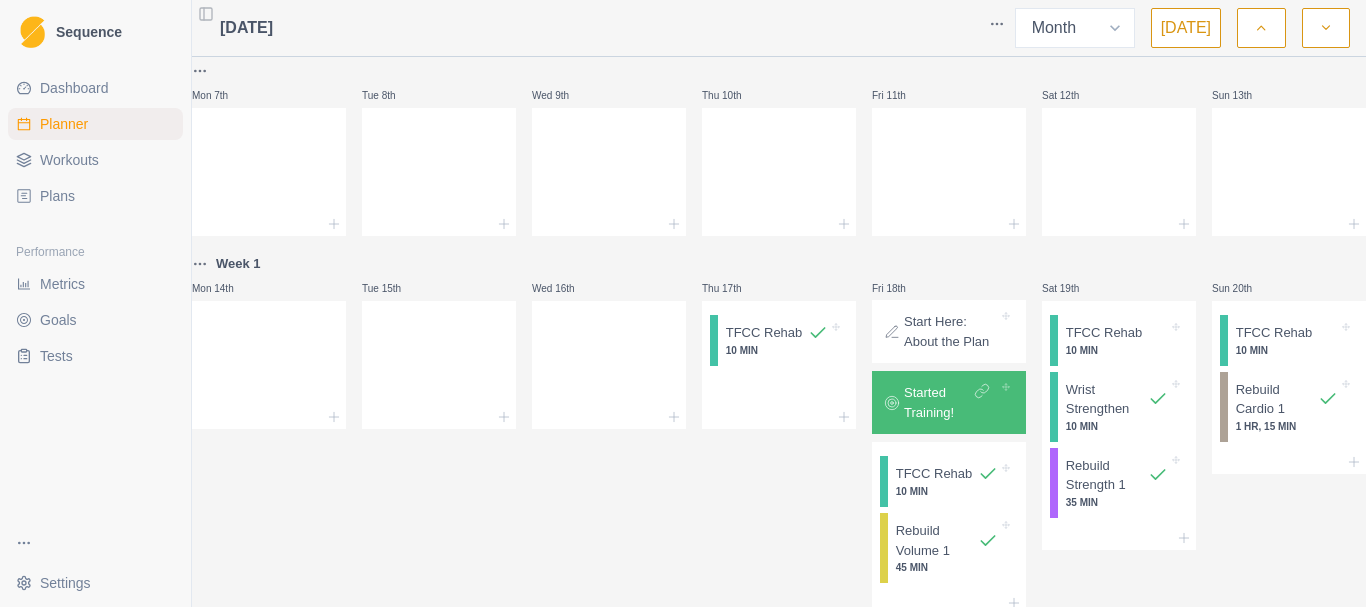 click on "Workouts" at bounding box center (69, 160) 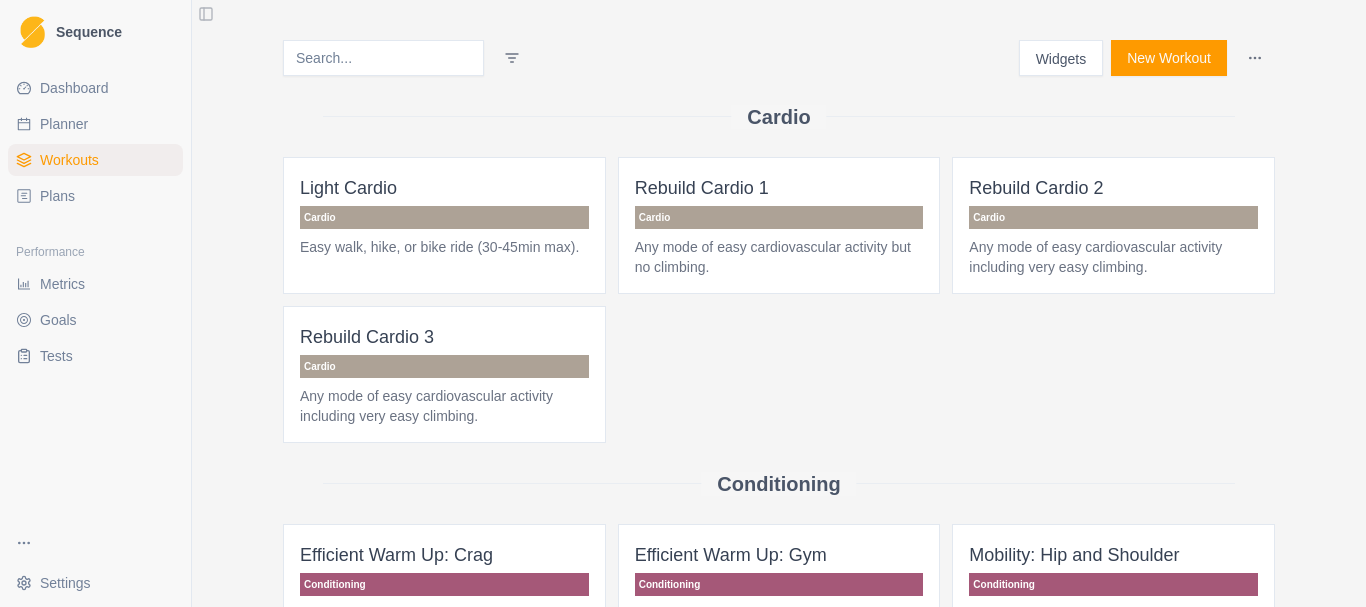 click on "Plans" at bounding box center [95, 196] 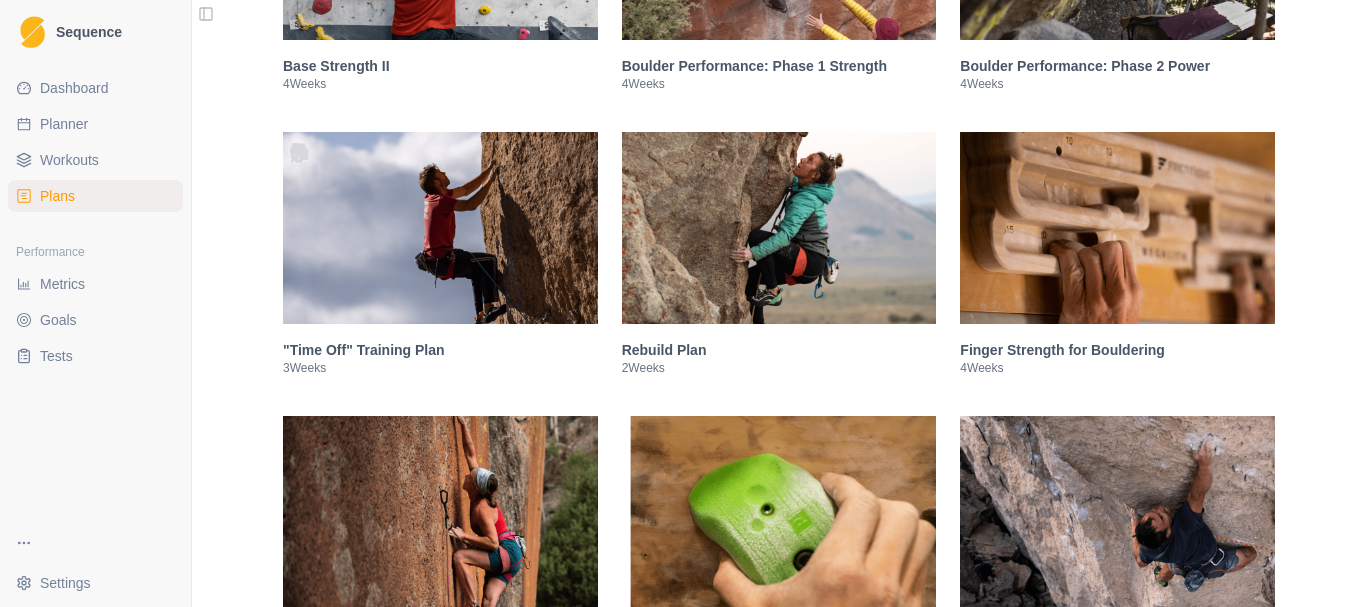 scroll, scrollTop: 900, scrollLeft: 0, axis: vertical 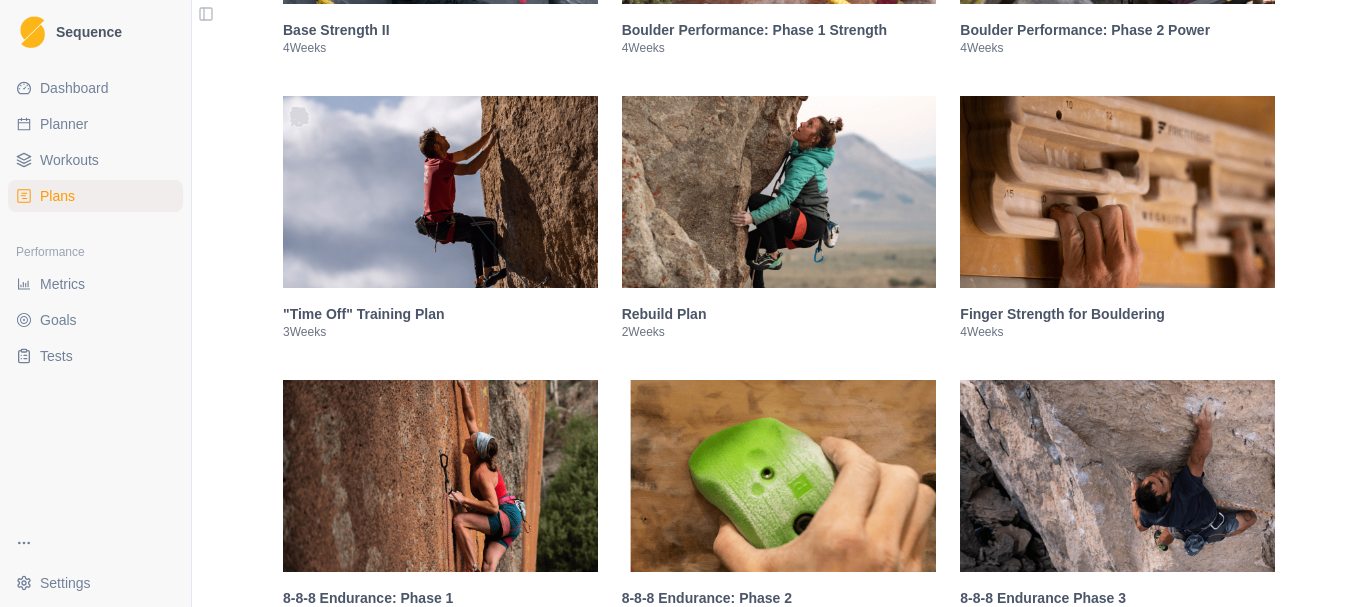 click at bounding box center (779, 192) 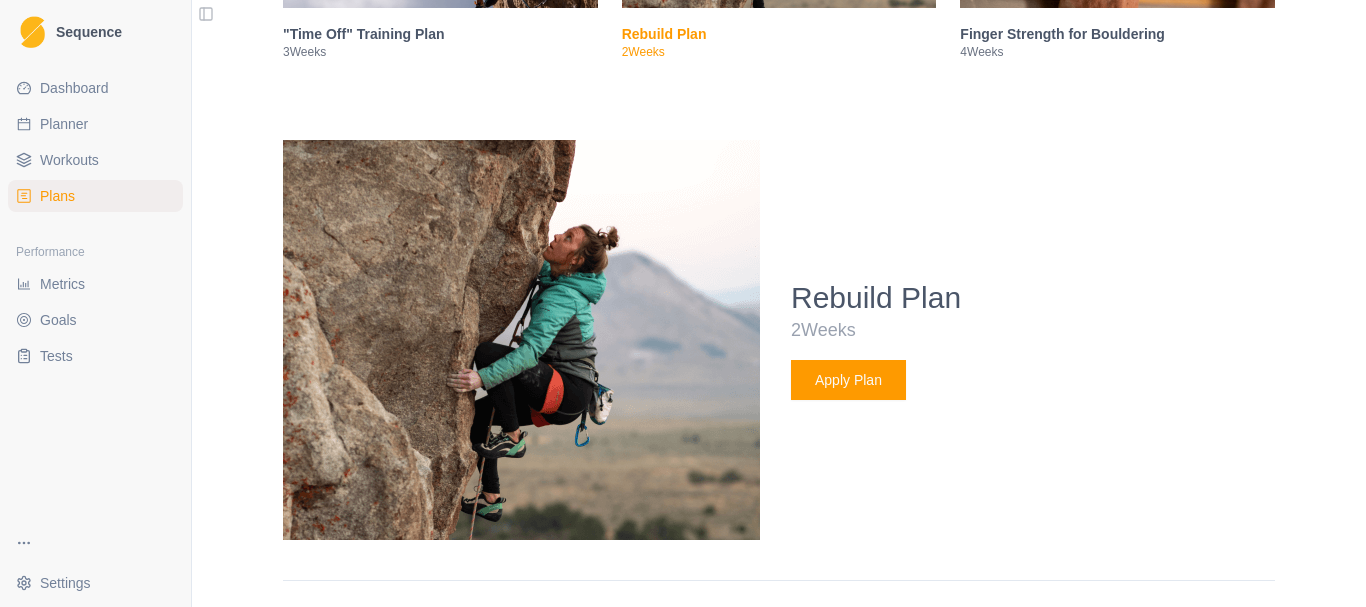 scroll, scrollTop: 1280, scrollLeft: 0, axis: vertical 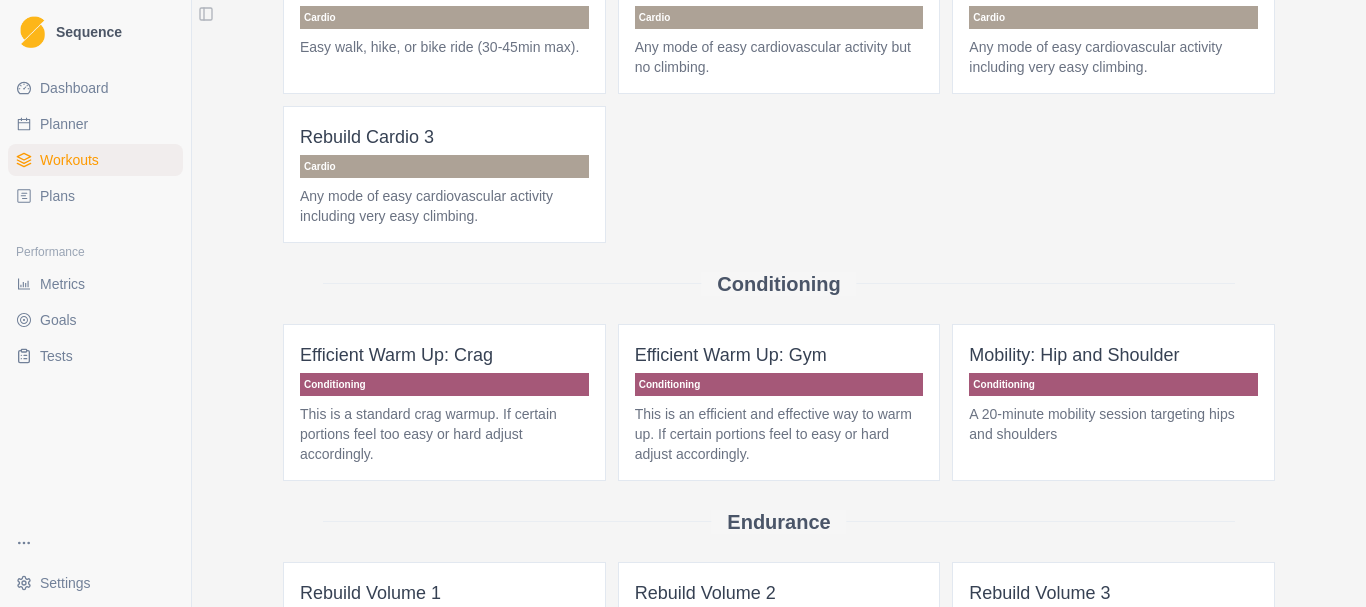 click on "Plans" at bounding box center (95, 196) 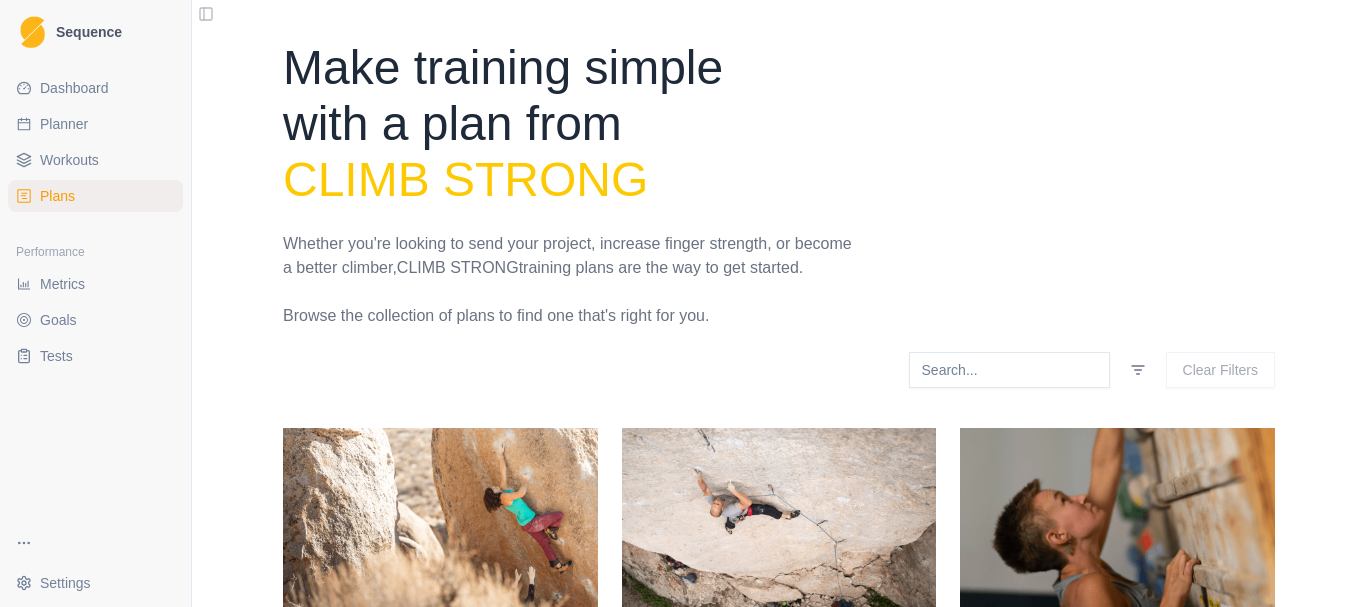 scroll, scrollTop: 400, scrollLeft: 0, axis: vertical 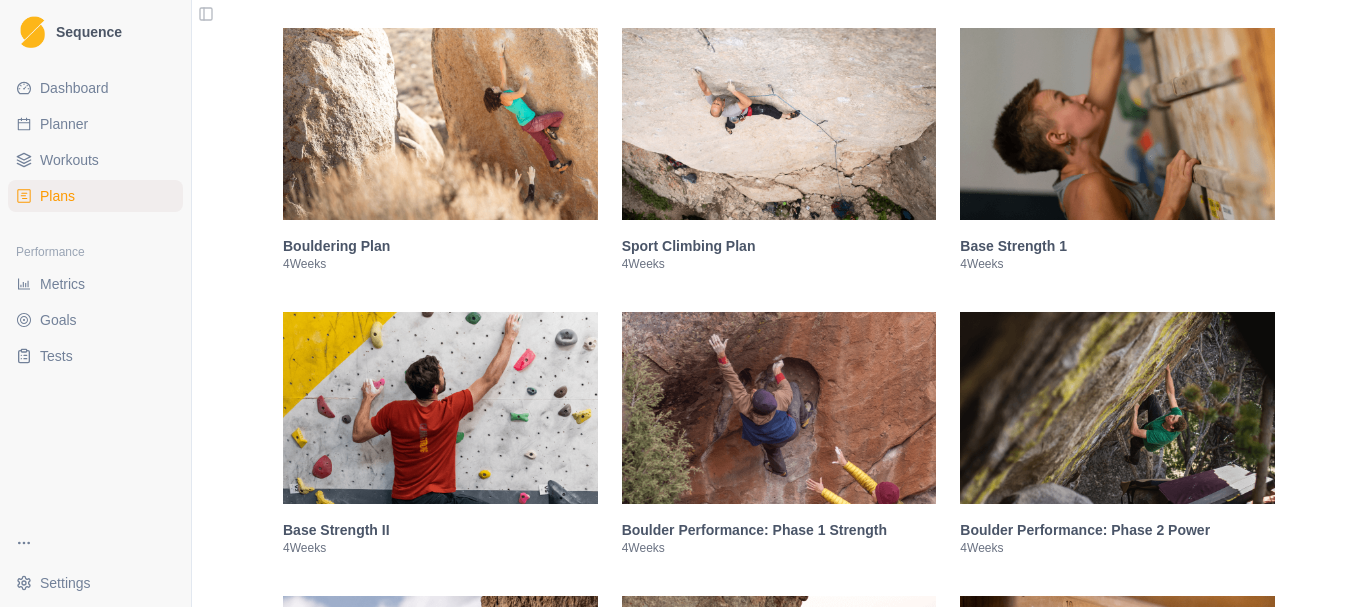 click at bounding box center (440, 124) 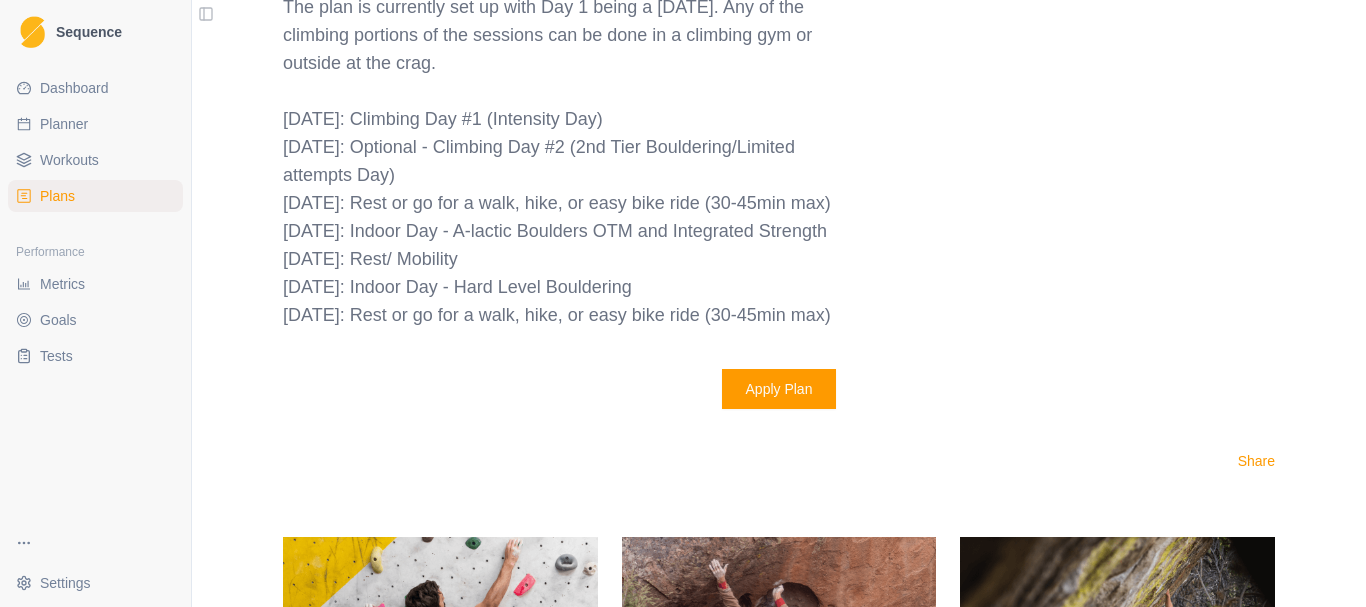 scroll, scrollTop: 2712, scrollLeft: 0, axis: vertical 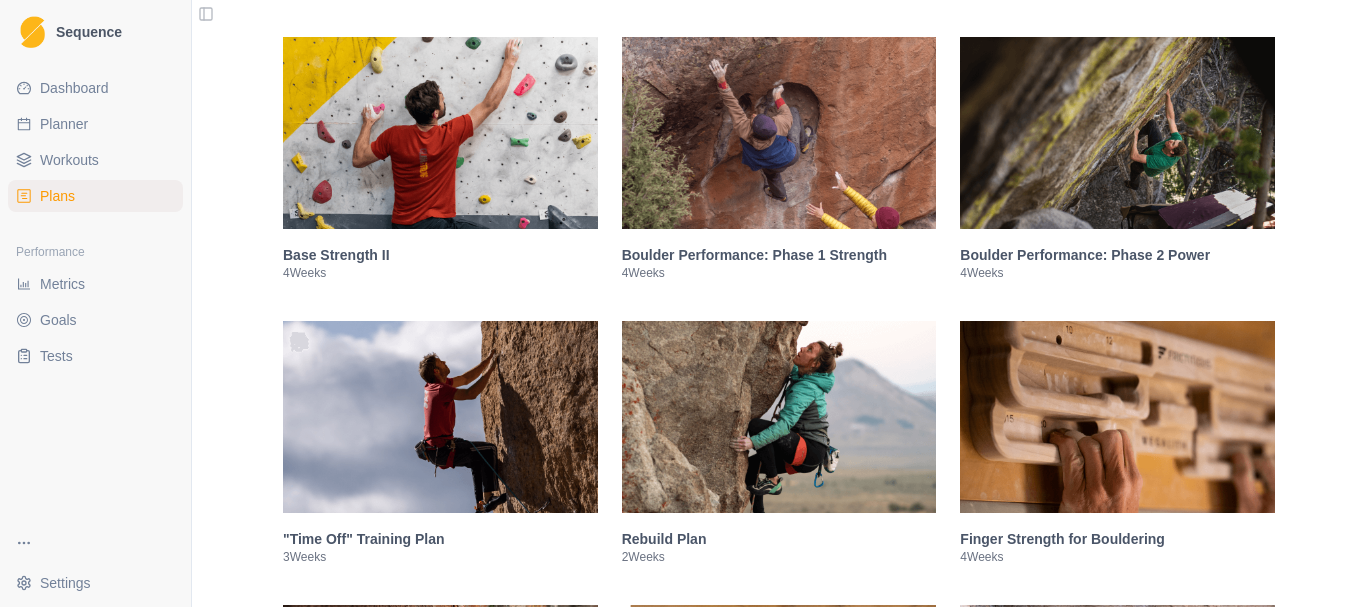 click on "Planner" at bounding box center (95, 124) 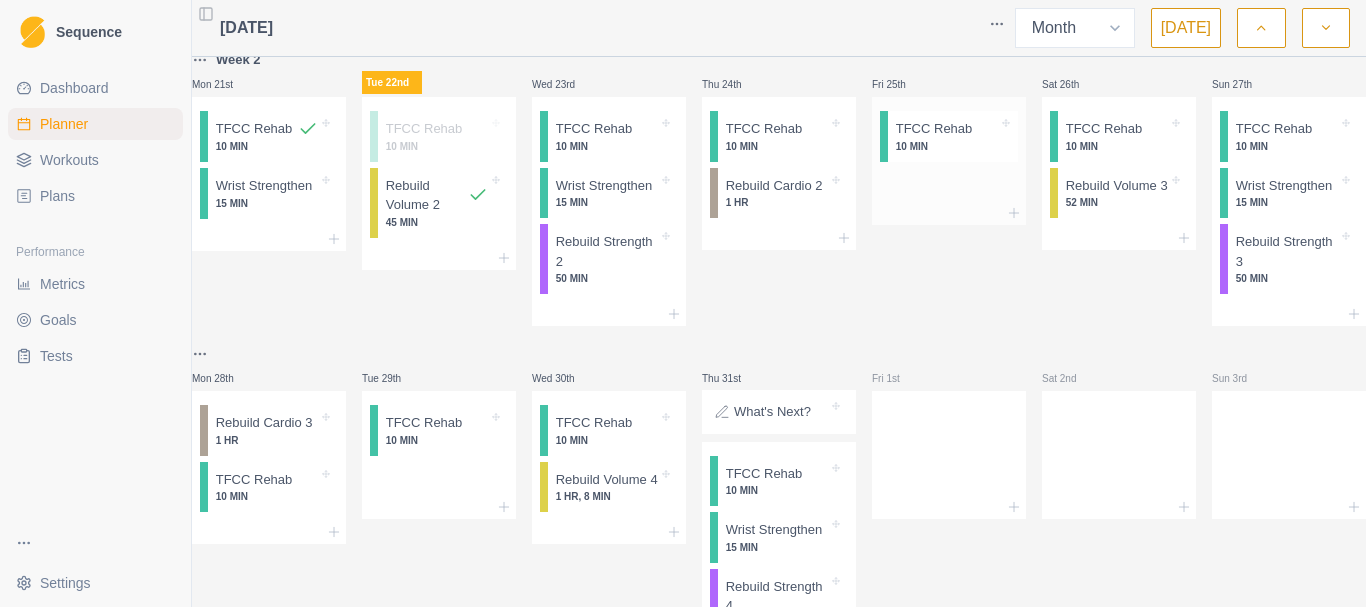 scroll, scrollTop: 683, scrollLeft: 0, axis: vertical 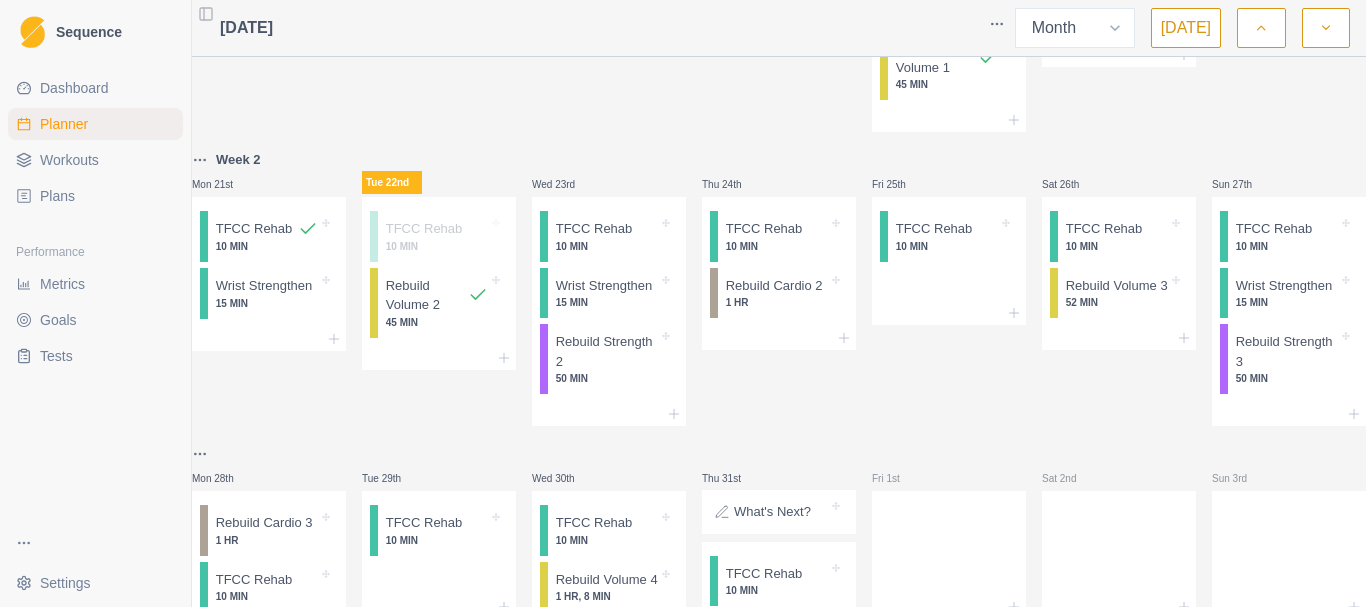 click at bounding box center (1326, 28) 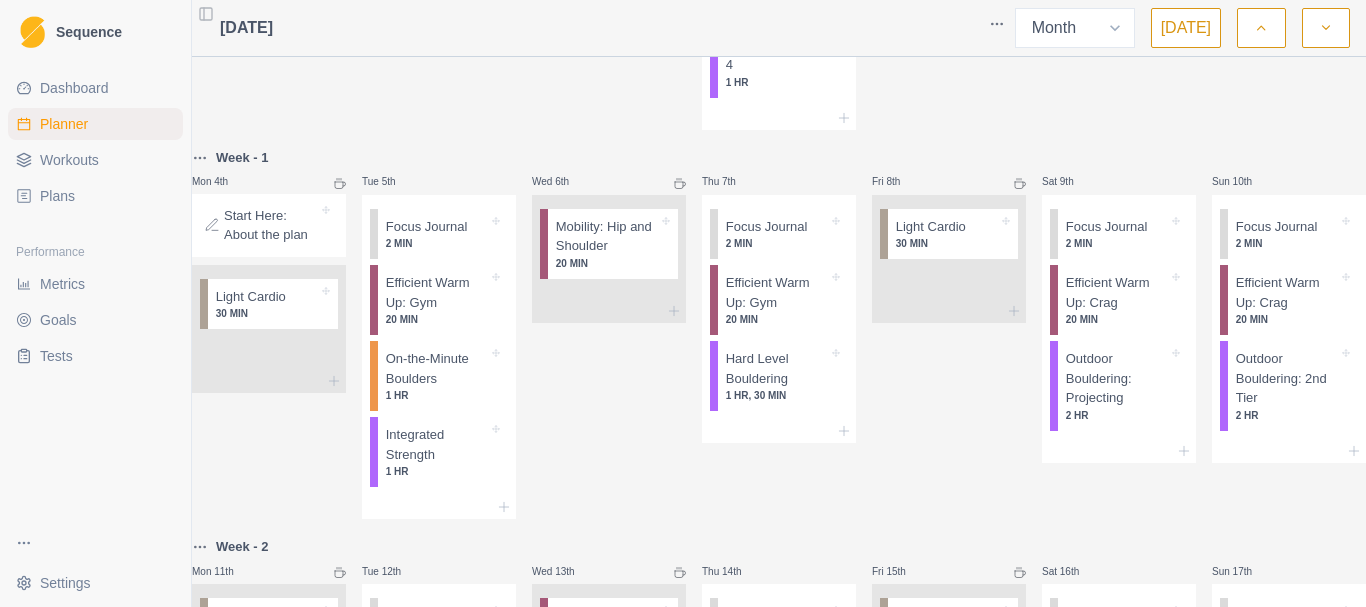 scroll, scrollTop: 300, scrollLeft: 0, axis: vertical 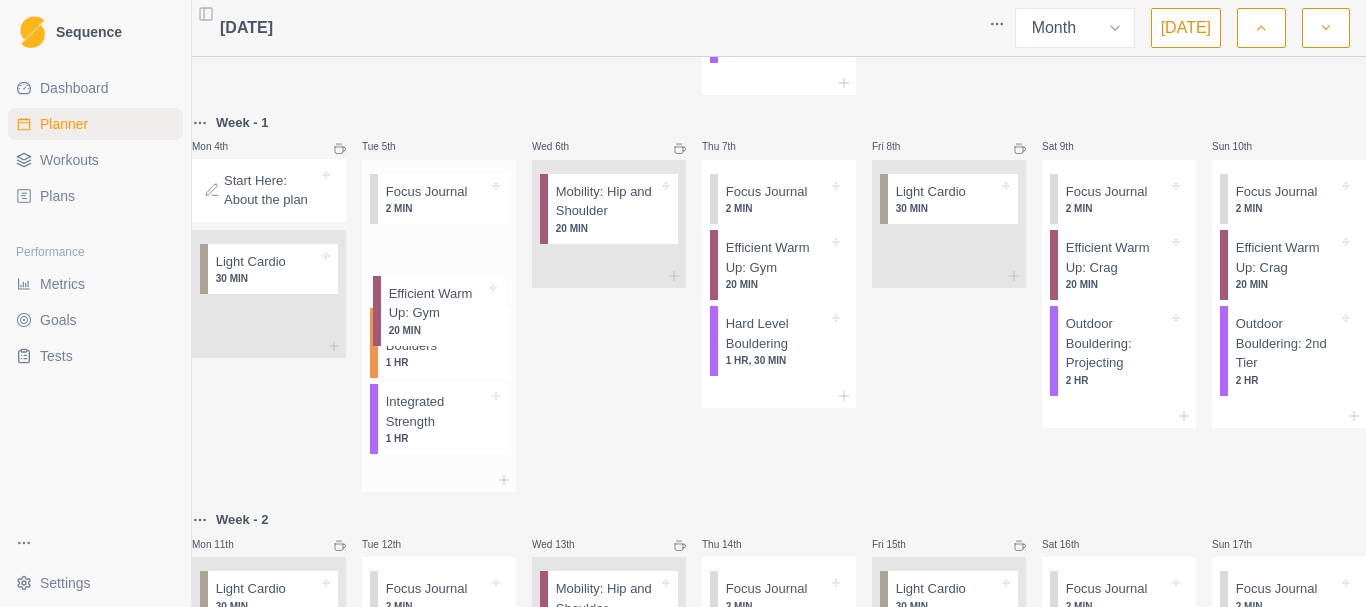 drag, startPoint x: 465, startPoint y: 301, endPoint x: 415, endPoint y: 339, distance: 62.801273 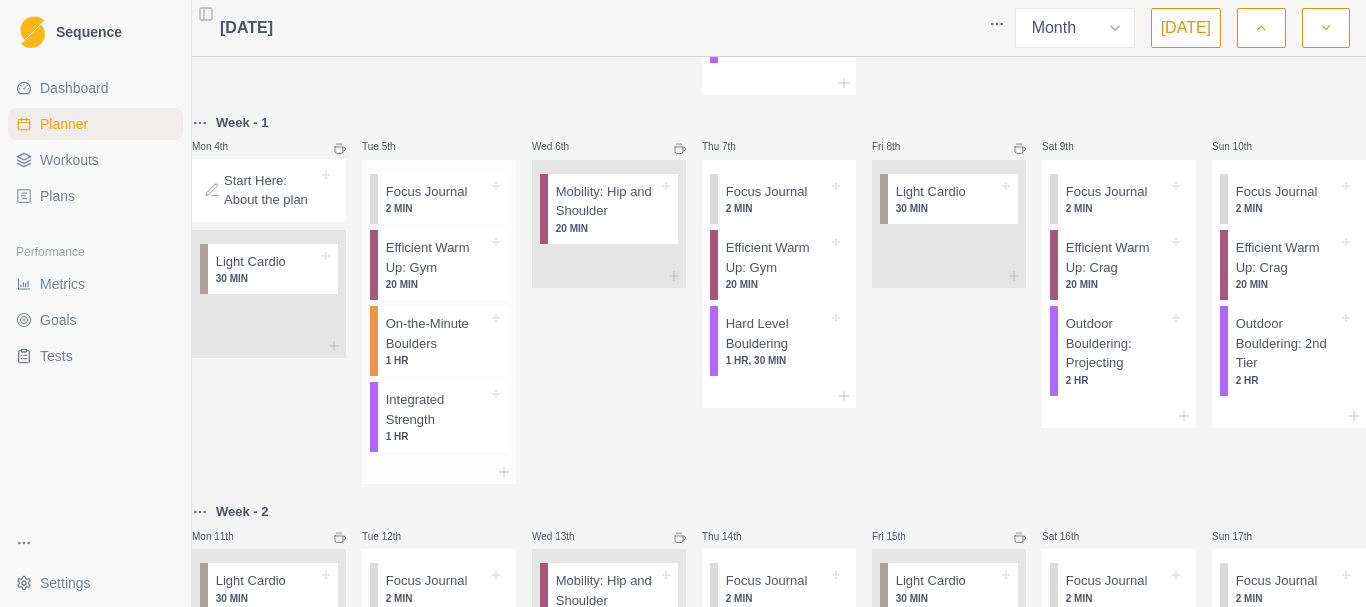 click on "1 HR" at bounding box center (437, 360) 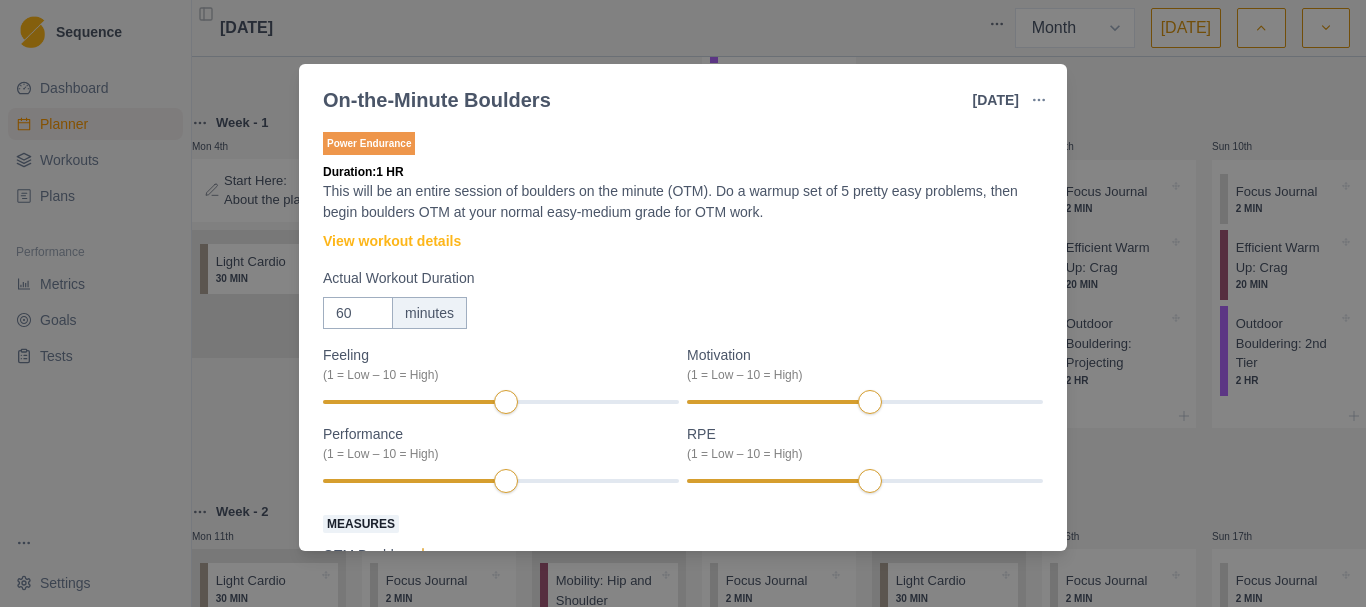 click on "On-the-Minute Boulders [DATE] Link To Goal View Workout Metrics Edit Original Workout Reschedule Workout Remove From Schedule Power Endurance Duration:  1 HR This will be an entire session of boulders on the minute (OTM). Do a warmup set of 5 pretty easy problems, then begin boulders OTM at your normal easy-medium grade for OTM work. View workout details Actual Workout Duration 60 minutes Feeling (1 = Low – 10 = High) Motivation (1 = Low – 10 = High) Performance (1 = Low – 10 = High) RPE (1 = Low – 10 = High) Measures OTM Boulders 4 V-grade 3 sets 7 reps Training Notes View previous training notes Mark as Incomplete Complete Workout" at bounding box center (683, 303) 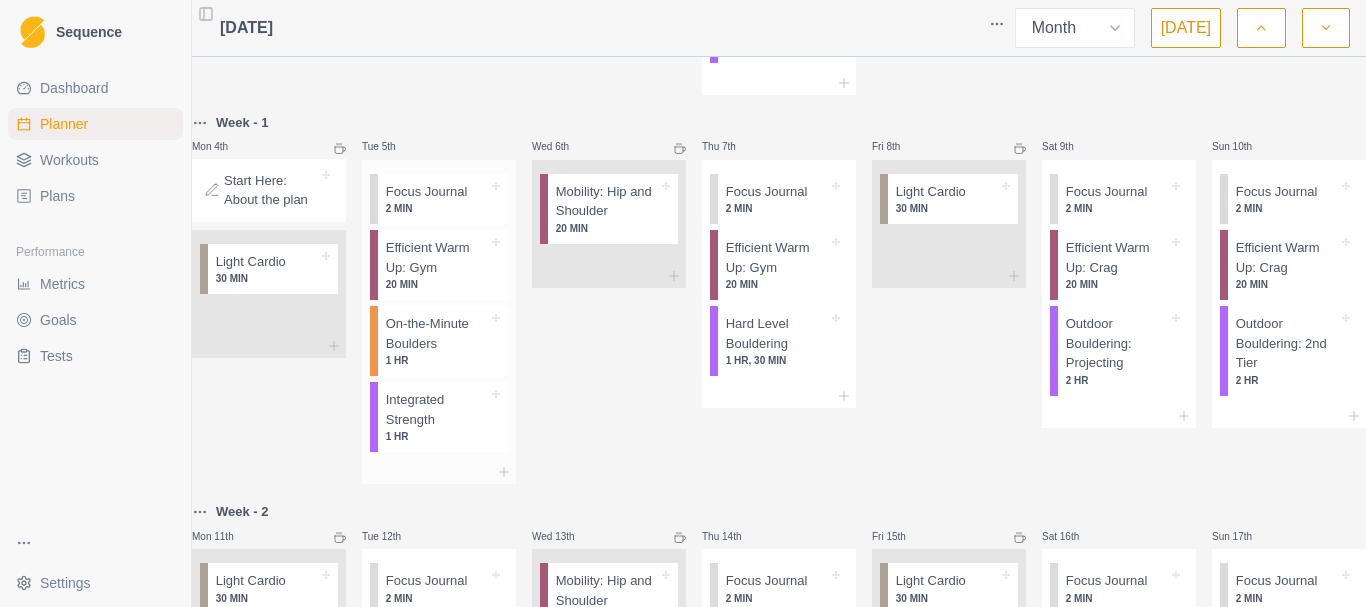 click on "On-the-Minute Boulders" at bounding box center [437, 333] 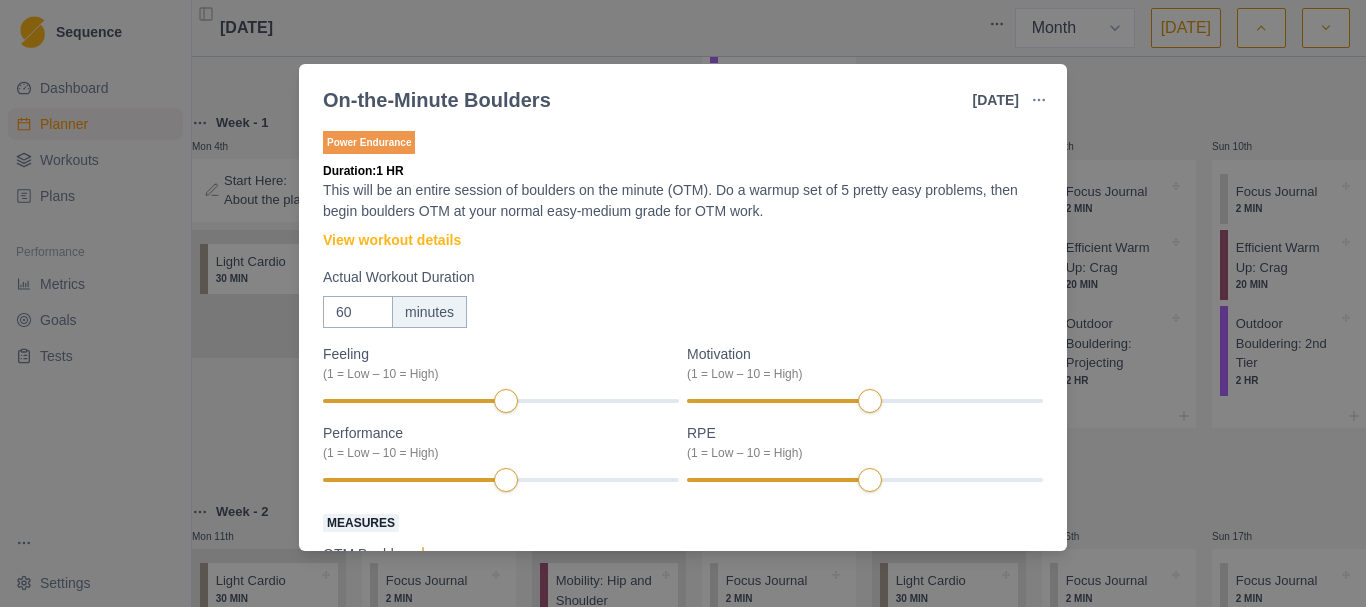 scroll, scrollTop: 0, scrollLeft: 0, axis: both 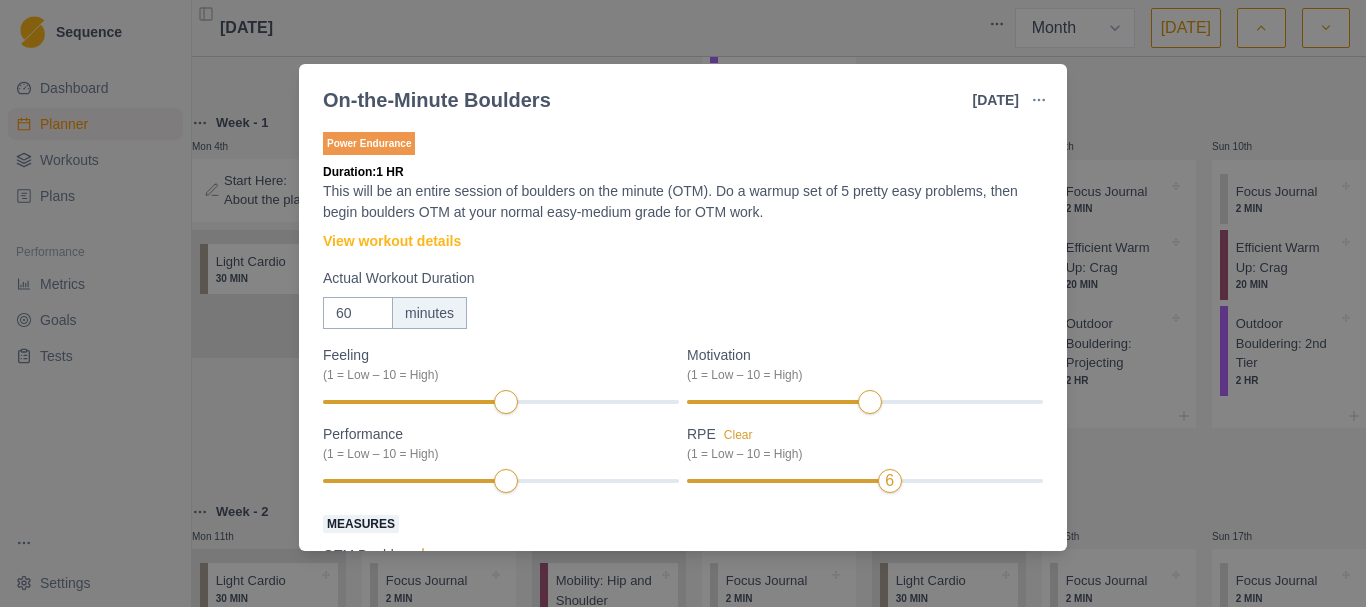click on "6" at bounding box center [865, 481] 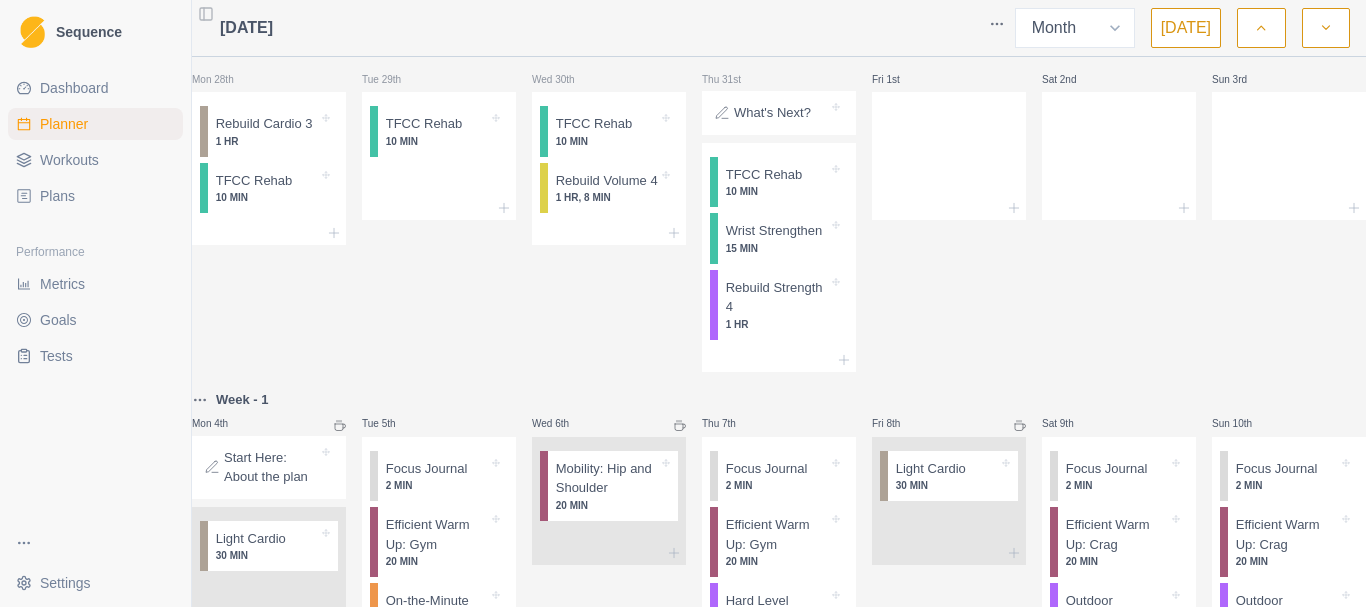 scroll, scrollTop: 0, scrollLeft: 0, axis: both 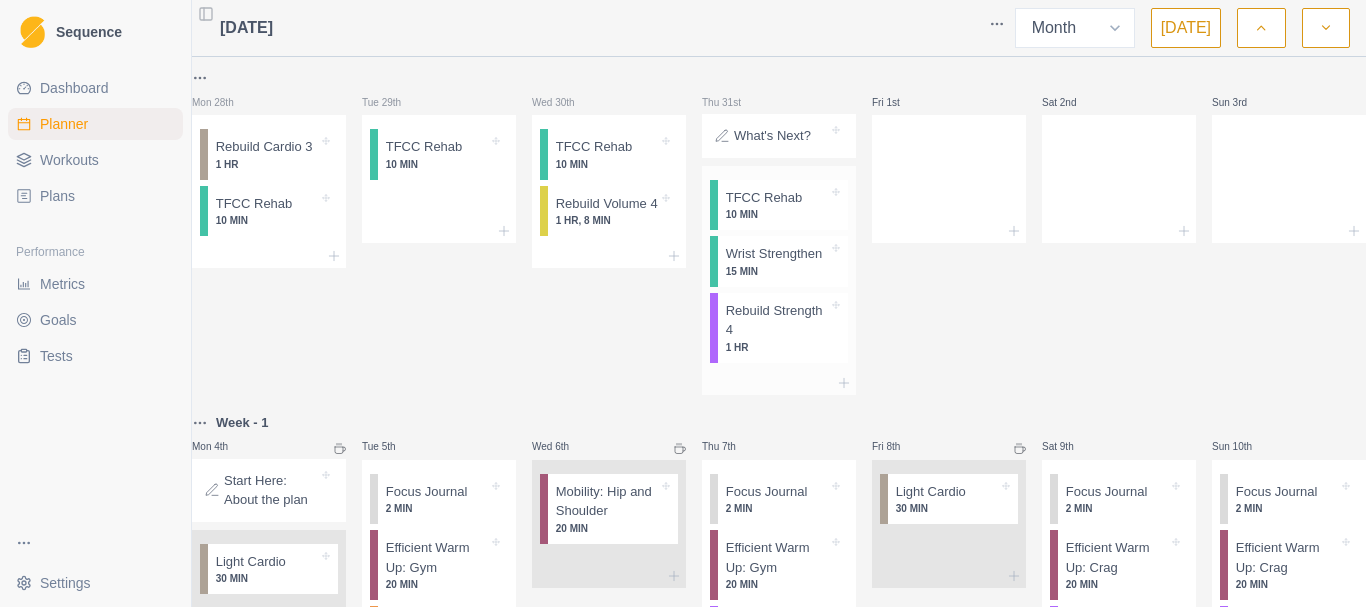 click on "TFCC Rehab 10 MIN" at bounding box center (783, 205) 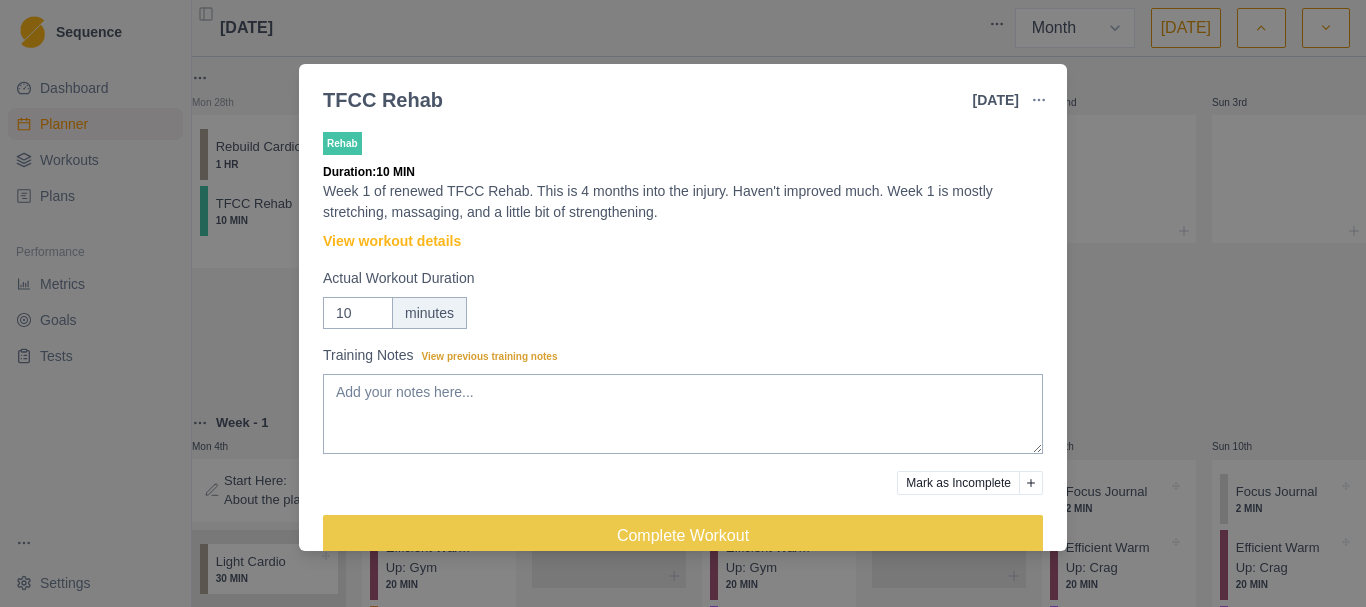 click on "TFCC Rehab [DATE] Link To Goal View Workout Metrics Edit Original Workout Reschedule Workout Remove From Schedule Rehab Duration:  10 MIN Week 1 of renewed TFCC Rehab. This is 4 months into the injury. Haven't improved much. Week 1 is mostly stretching, massaging, and a little bit of strengthening.  View workout details Actual Workout Duration 10 minutes Training Notes View previous training notes Mark as Incomplete Complete Workout" at bounding box center (683, 303) 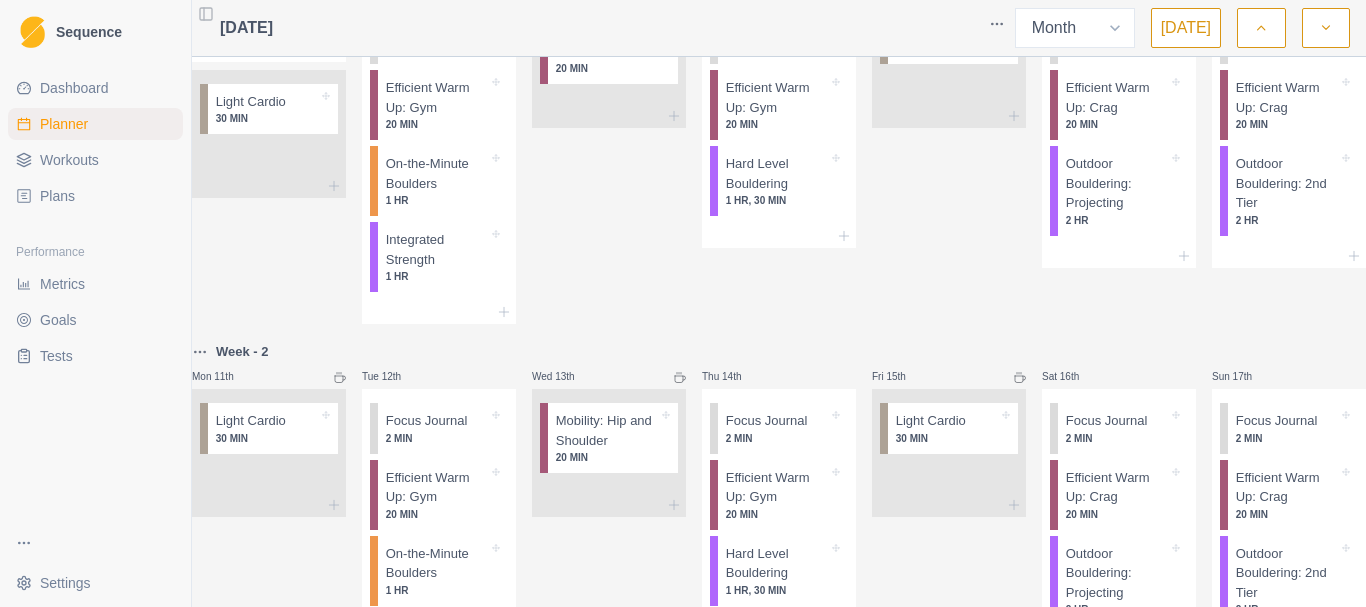 scroll, scrollTop: 600, scrollLeft: 0, axis: vertical 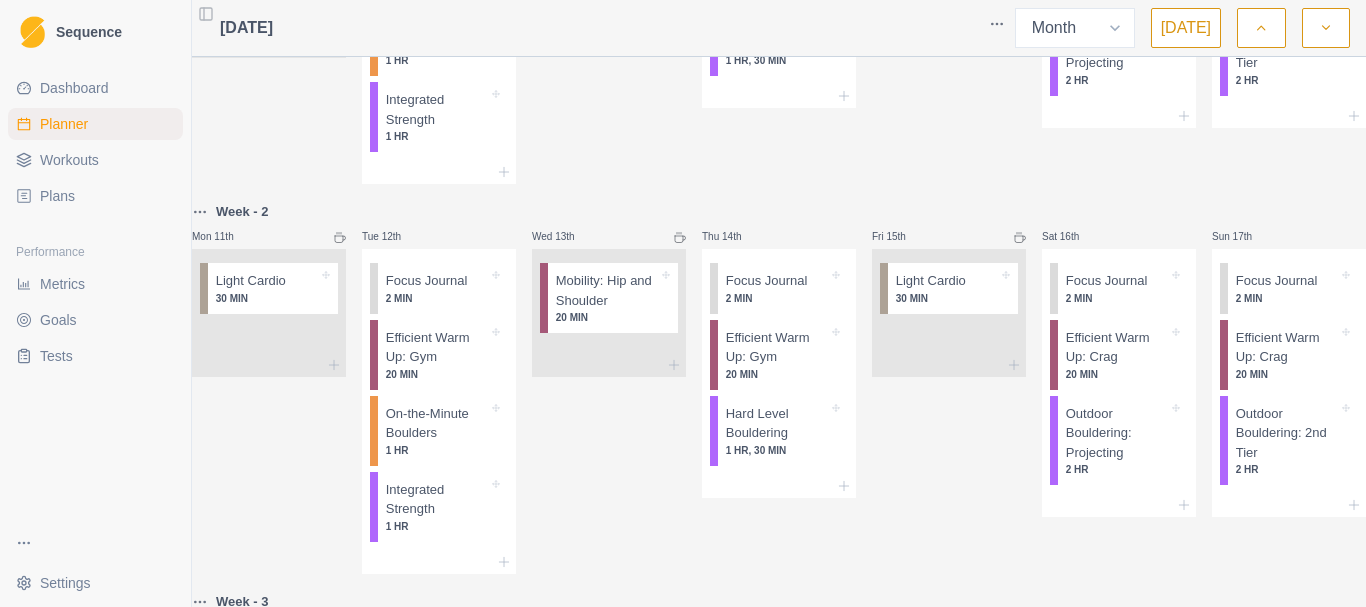 click on "Plans" at bounding box center [57, 196] 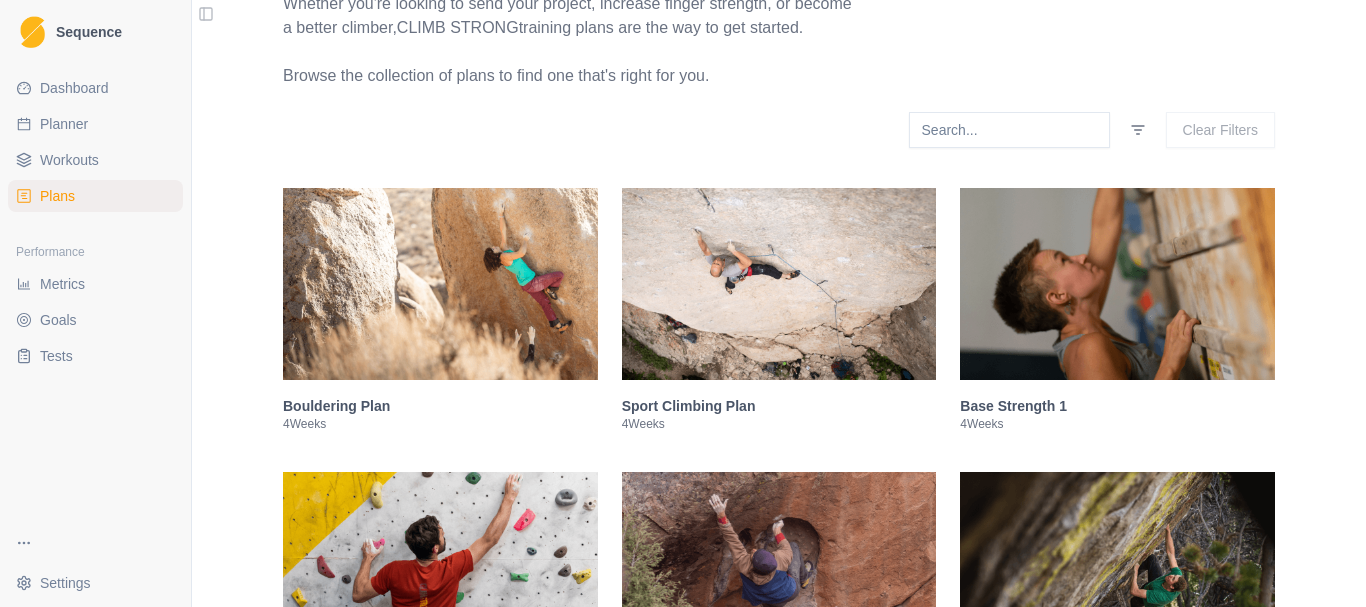 scroll, scrollTop: 141, scrollLeft: 0, axis: vertical 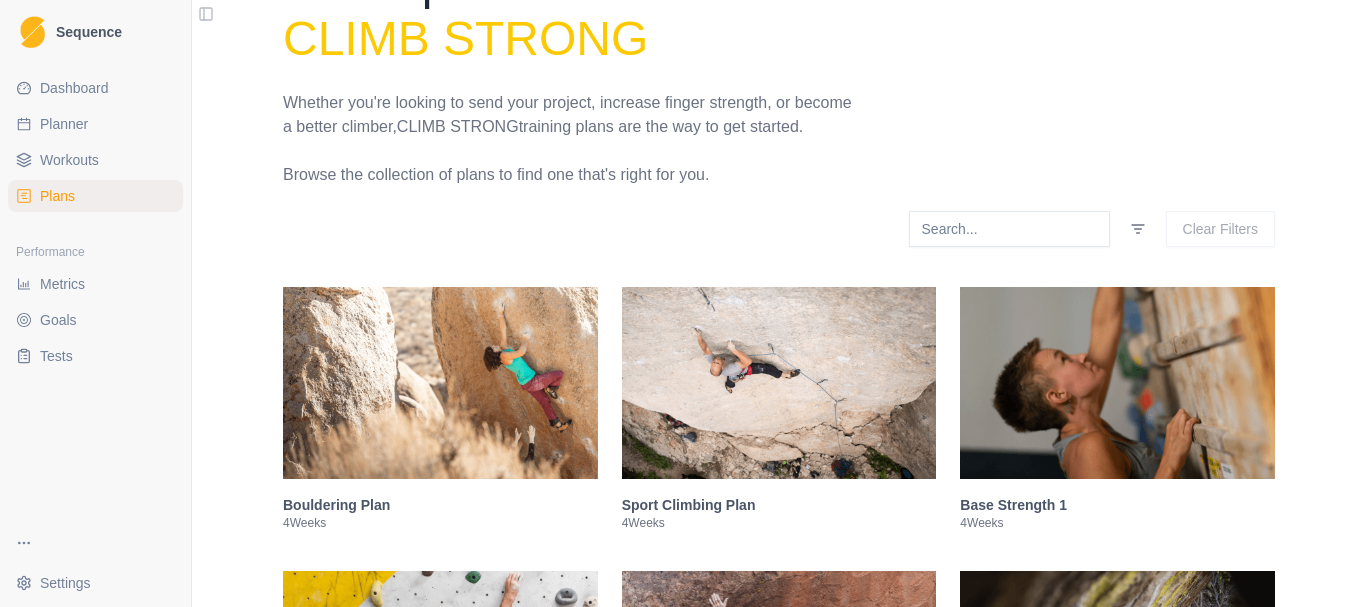click on "Workouts" at bounding box center (95, 160) 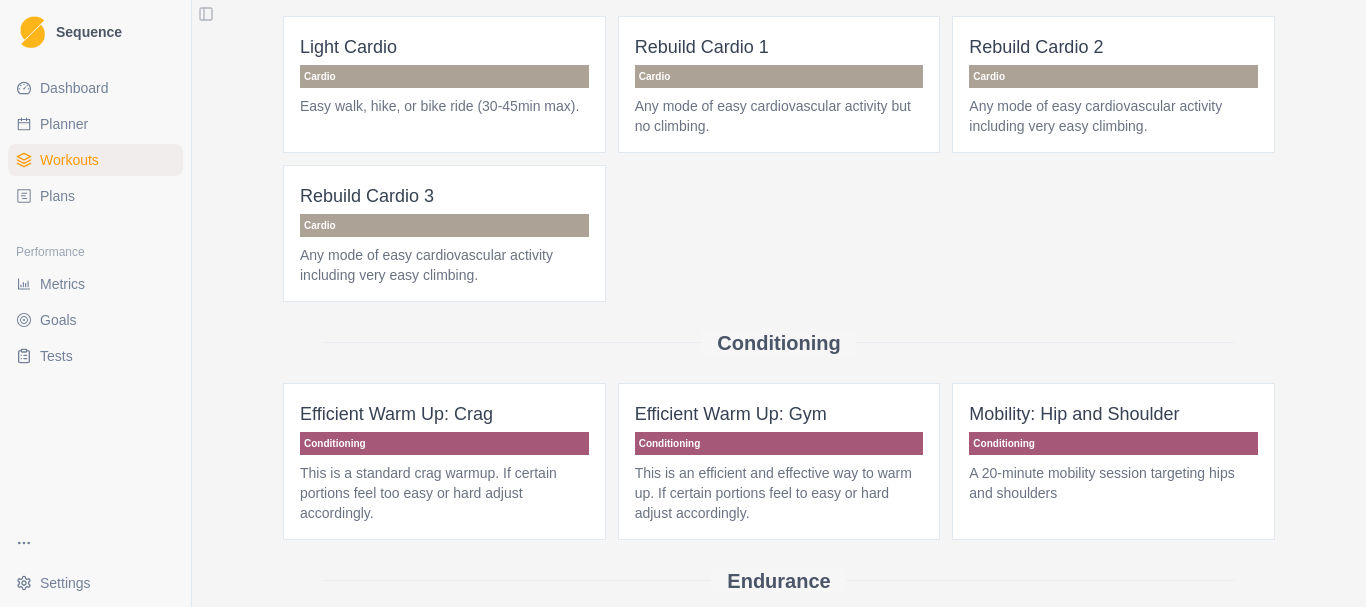 scroll, scrollTop: 0, scrollLeft: 0, axis: both 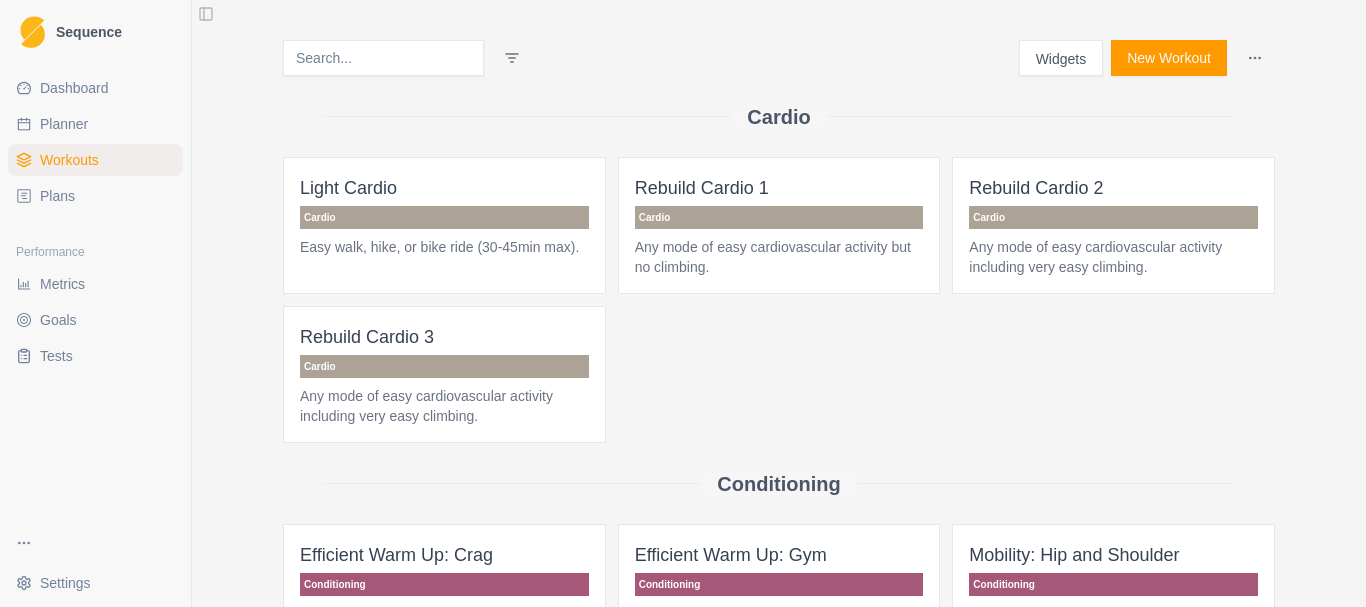click on "Sequence Dashboard Planner Workouts Plans Performance Metrics Goals Tests Settings Toggle Sidebar Widgets New Workout Cardio Light Cardio Cardio Easy walk, hike, or bike ride (30-45min max).
Rebuild Cardio 1 Cardio Any mode of easy cardiovascular activity but no climbing. Rebuild Cardio 2 Cardio Any mode of easy cardiovascular activity including very easy climbing. Rebuild Cardio 3 Cardio Any mode of easy cardiovascular activity including very easy climbing. Conditioning Efficient Warm Up: Crag Conditioning This is a standard crag warmup. If certain portions feel too easy or hard adjust accordingly. Efficient Warm Up: Gym Conditioning This is an efficient and effective way to warm up. If certain portions feel to easy or hard adjust accordingly. Mobility: Hip and Shoulder Conditioning A 20-minute mobility session targeting hips and shoulders Endurance Rebuild Volume 1 Endurance 5 min warmup and 40 min easy boulders on a 2 min clock. Rebuild Volume 2 Endurance Rebuild Volume 3 Endurance Rehab" at bounding box center (683, 303) 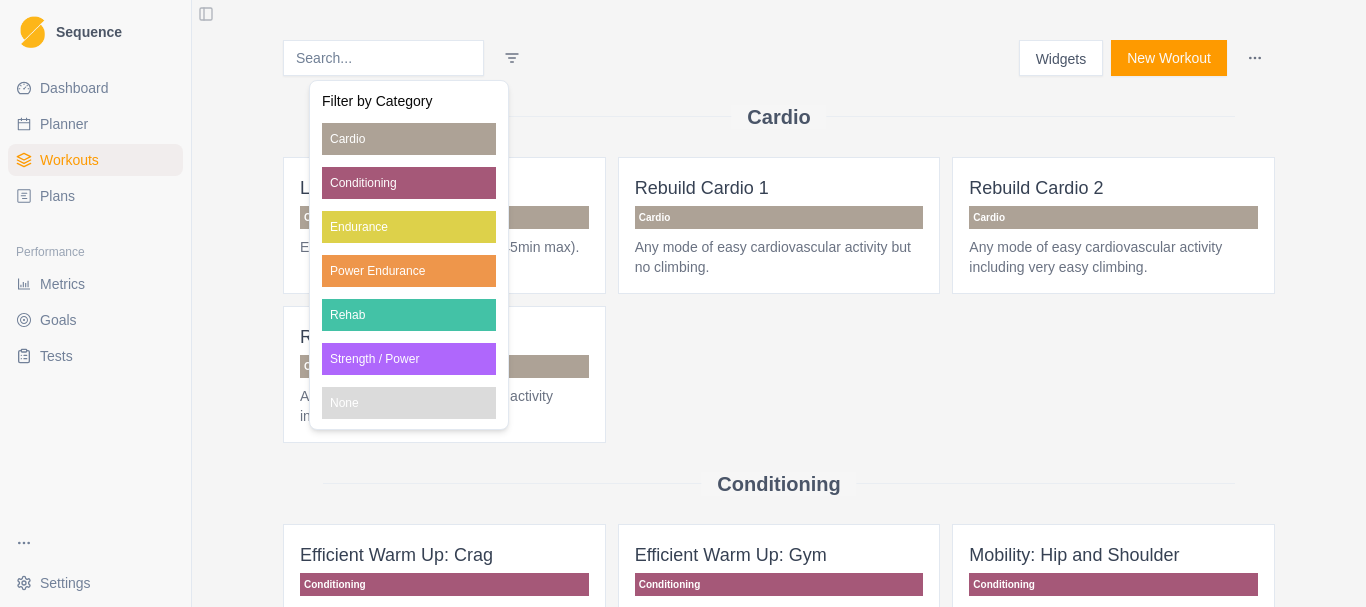 click on "Sequence Dashboard Planner Workouts Plans Performance Metrics Goals Tests Settings Toggle Sidebar Widgets New Workout Cardio Light Cardio Cardio Easy walk, hike, or bike ride (30-45min max).
Rebuild Cardio 1 Cardio Any mode of easy cardiovascular activity but no climbing. Rebuild Cardio 2 Cardio Any mode of easy cardiovascular activity including very easy climbing. Rebuild Cardio 3 Cardio Any mode of easy cardiovascular activity including very easy climbing. Conditioning Efficient Warm Up: Crag Conditioning This is a standard crag warmup. If certain portions feel too easy or hard adjust accordingly. Efficient Warm Up: Gym Conditioning This is an efficient and effective way to warm up. If certain portions feel to easy or hard adjust accordingly. Mobility: Hip and Shoulder Conditioning A 20-minute mobility session targeting hips and shoulders Endurance Rebuild Volume 1 Endurance 5 min warmup and 40 min easy boulders on a 2 min clock. Rebuild Volume 2 Endurance Rebuild Volume 3 Endurance Rehab" at bounding box center (683, 303) 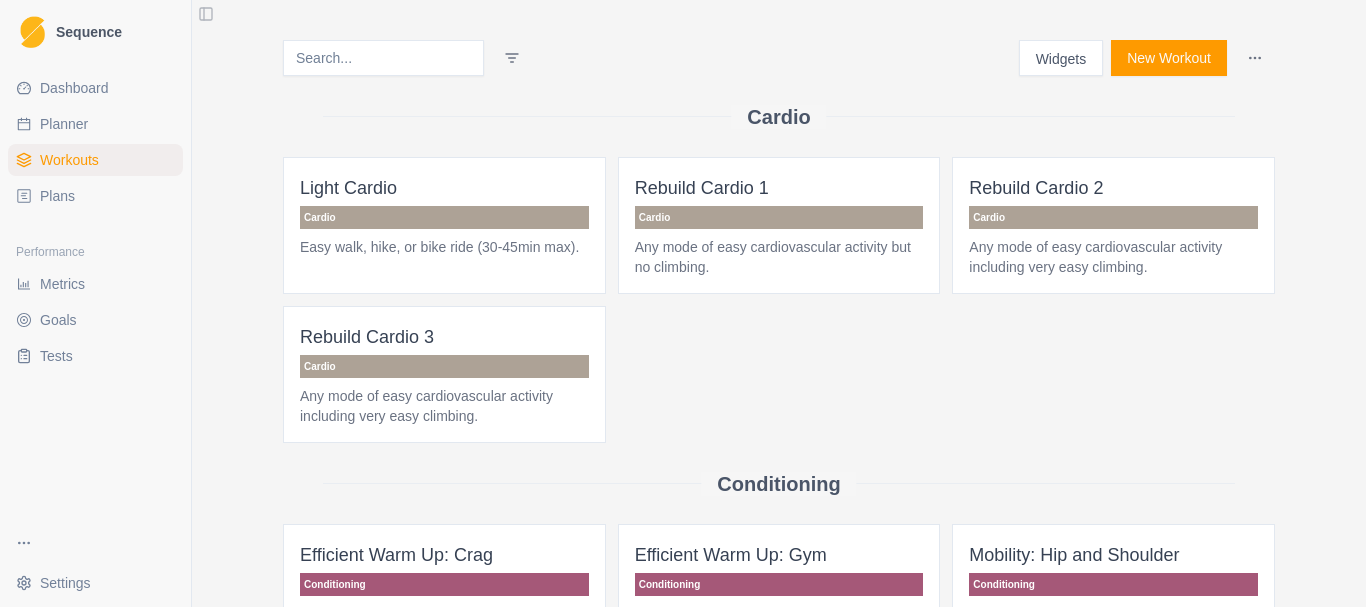 click on "Sequence Dashboard Planner Workouts Plans Performance Metrics Goals Tests Settings Toggle Sidebar Widgets New Workout Cardio Light Cardio Cardio Easy walk, hike, or bike ride (30-45min max).
Rebuild Cardio 1 Cardio Any mode of easy cardiovascular activity but no climbing. Rebuild Cardio 2 Cardio Any mode of easy cardiovascular activity including very easy climbing. Rebuild Cardio 3 Cardio Any mode of easy cardiovascular activity including very easy climbing. Conditioning Efficient Warm Up: Crag Conditioning This is a standard crag warmup. If certain portions feel too easy or hard adjust accordingly. Efficient Warm Up: Gym Conditioning This is an efficient and effective way to warm up. If certain portions feel to easy or hard adjust accordingly. Mobility: Hip and Shoulder Conditioning A 20-minute mobility session targeting hips and shoulders Endurance Rebuild Volume 1 Endurance 5 min warmup and 40 min easy boulders on a 2 min clock. Rebuild Volume 2 Endurance Rebuild Volume 3 Endurance Rehab" at bounding box center [683, 303] 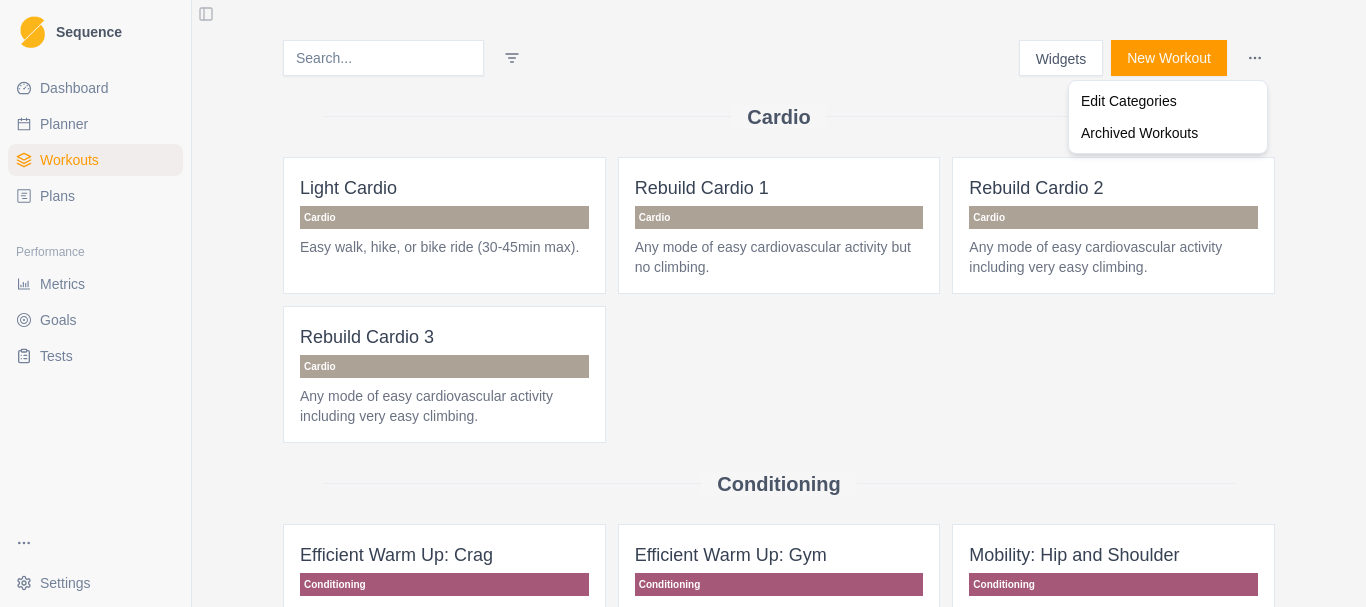 click on "Sequence Dashboard Planner Workouts Plans Performance Metrics Goals Tests Settings Toggle Sidebar Widgets New Workout Cardio Light Cardio Cardio Easy walk, hike, or bike ride (30-45min max).
Rebuild Cardio 1 Cardio Any mode of easy cardiovascular activity but no climbing. Rebuild Cardio 2 Cardio Any mode of easy cardiovascular activity including very easy climbing. Rebuild Cardio 3 Cardio Any mode of easy cardiovascular activity including very easy climbing. Conditioning Efficient Warm Up: Crag Conditioning This is a standard crag warmup. If certain portions feel too easy or hard adjust accordingly. Efficient Warm Up: Gym Conditioning This is an efficient and effective way to warm up. If certain portions feel to easy or hard adjust accordingly. Mobility: Hip and Shoulder Conditioning A 20-minute mobility session targeting hips and shoulders Endurance Rebuild Volume 1 Endurance 5 min warmup and 40 min easy boulders on a 2 min clock. Rebuild Volume 2 Endurance Rebuild Volume 3 Endurance Rehab" at bounding box center (683, 303) 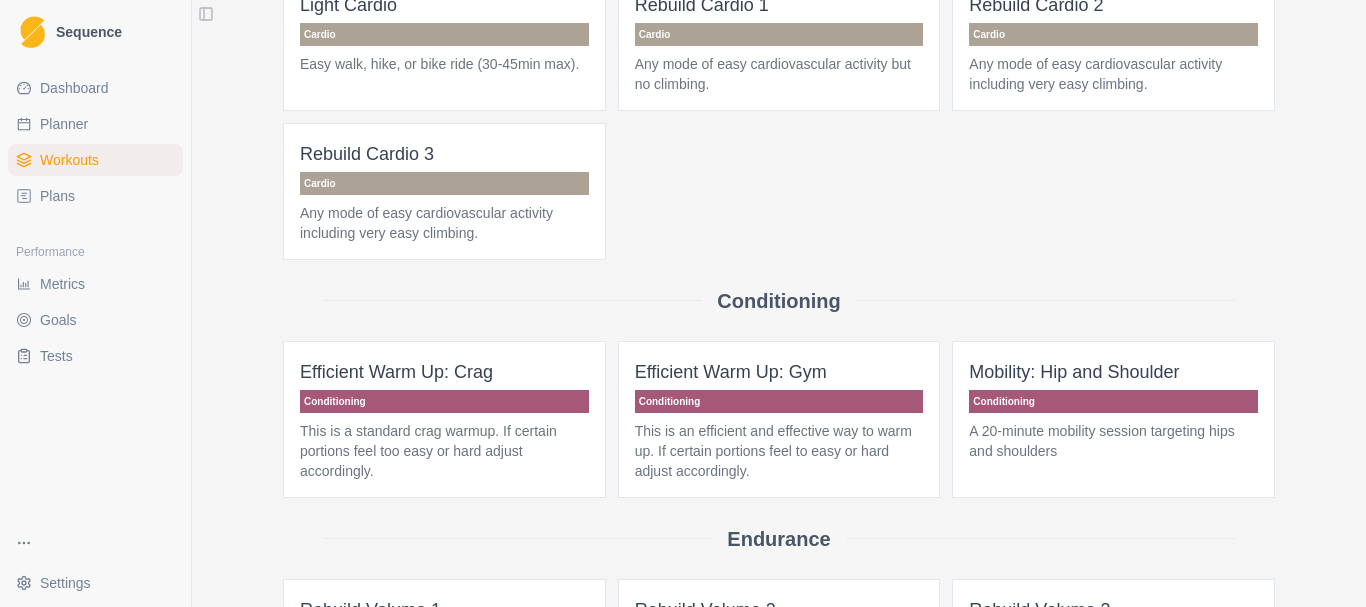 scroll, scrollTop: 0, scrollLeft: 0, axis: both 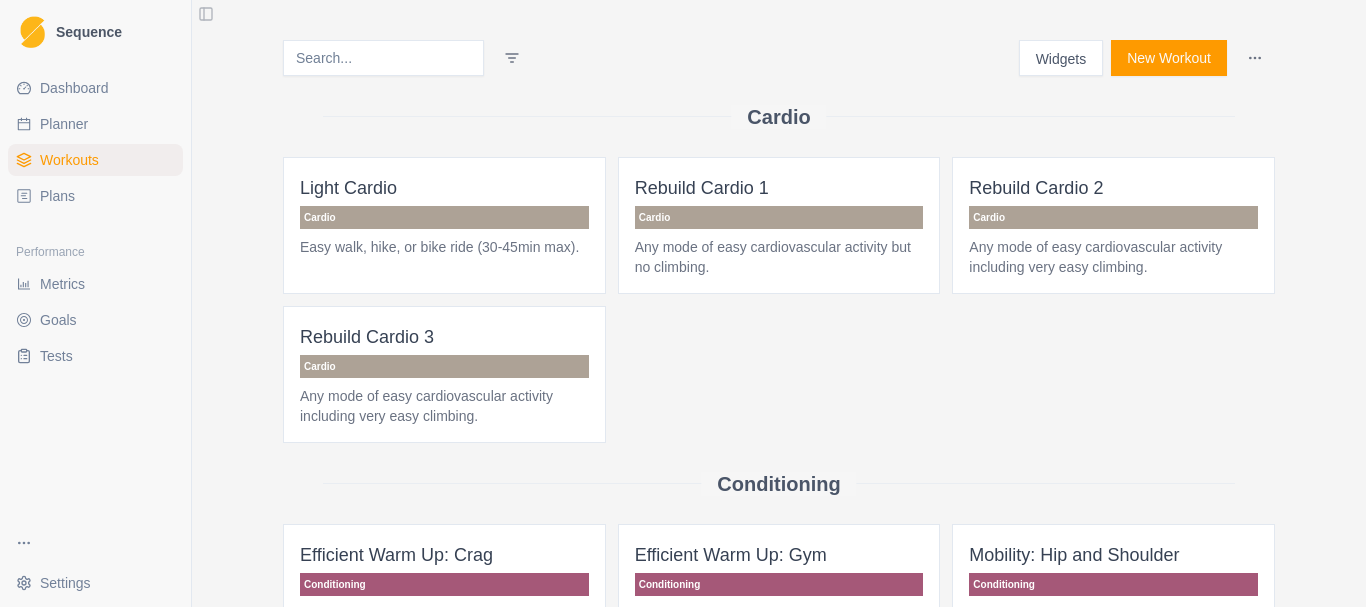 click on "Plans" at bounding box center (57, 196) 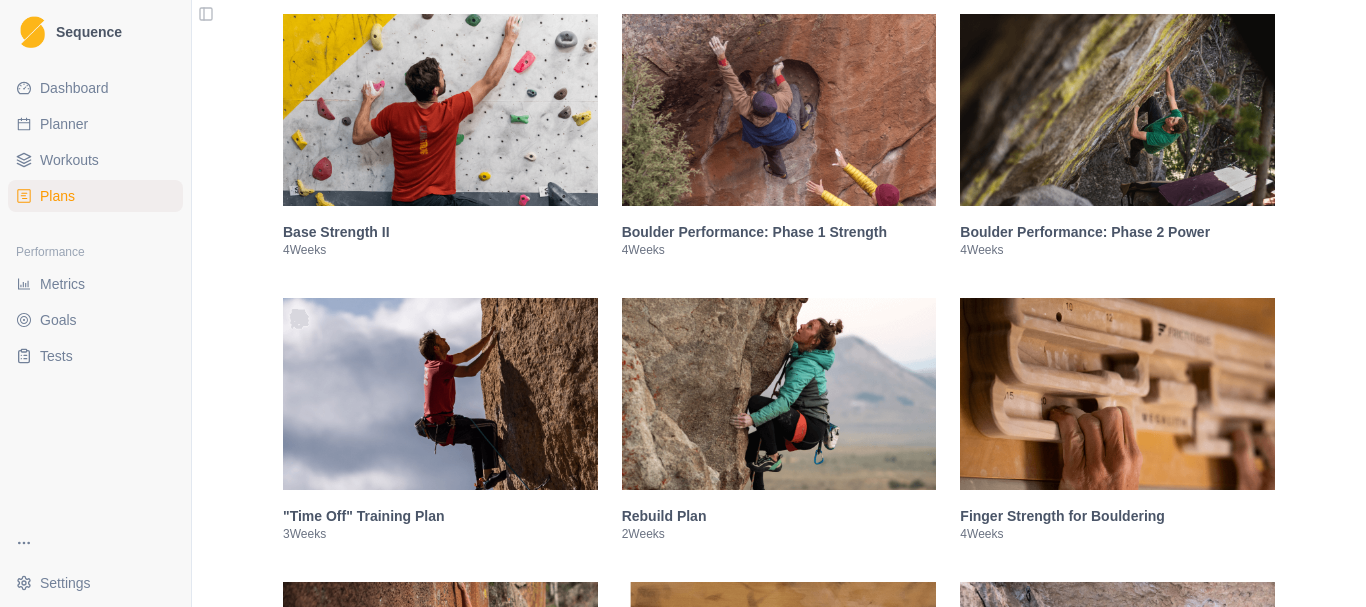 scroll, scrollTop: 700, scrollLeft: 0, axis: vertical 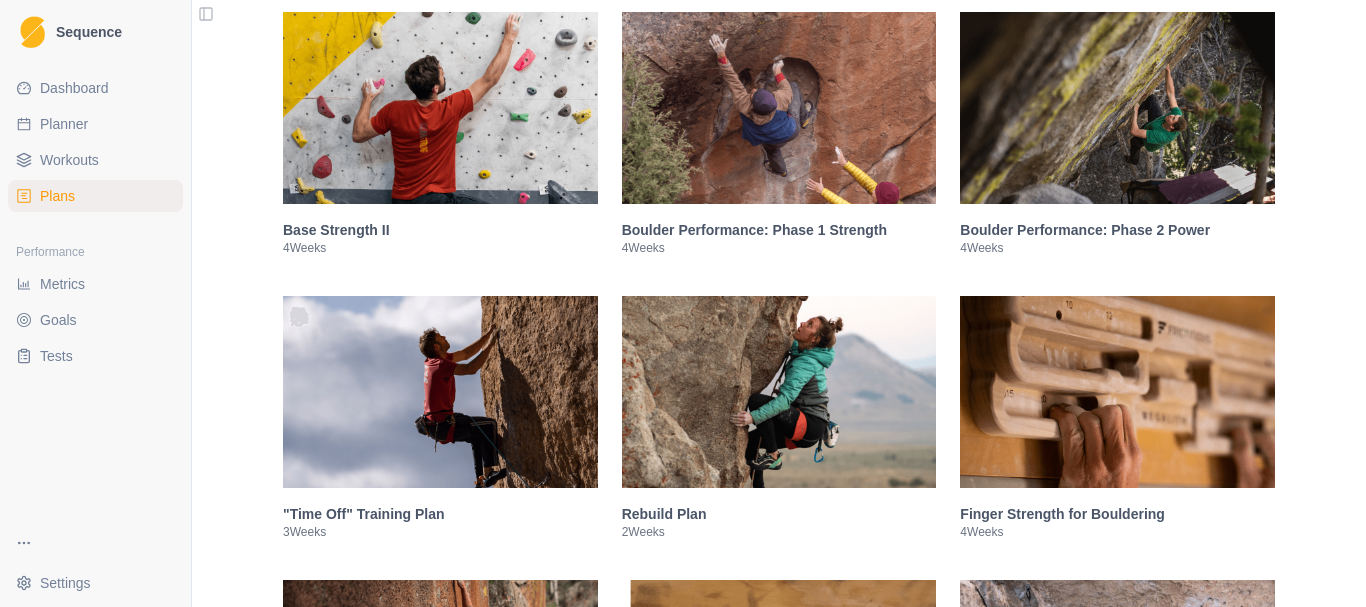click at bounding box center [779, 108] 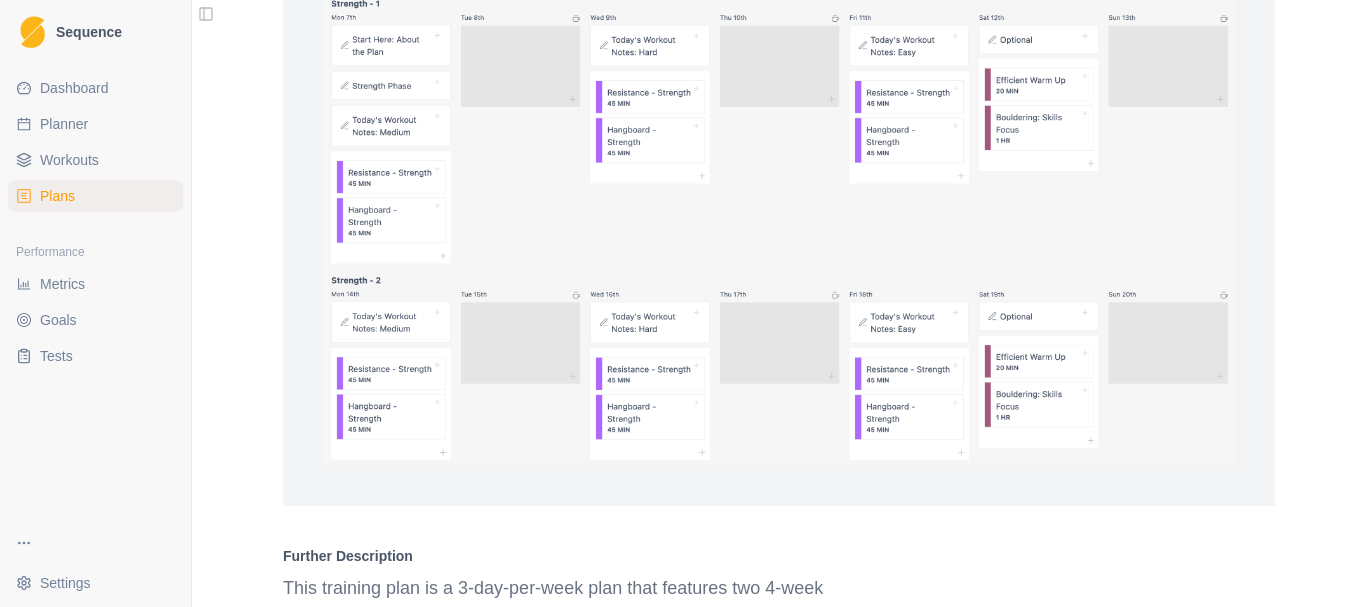 scroll, scrollTop: 1396, scrollLeft: 0, axis: vertical 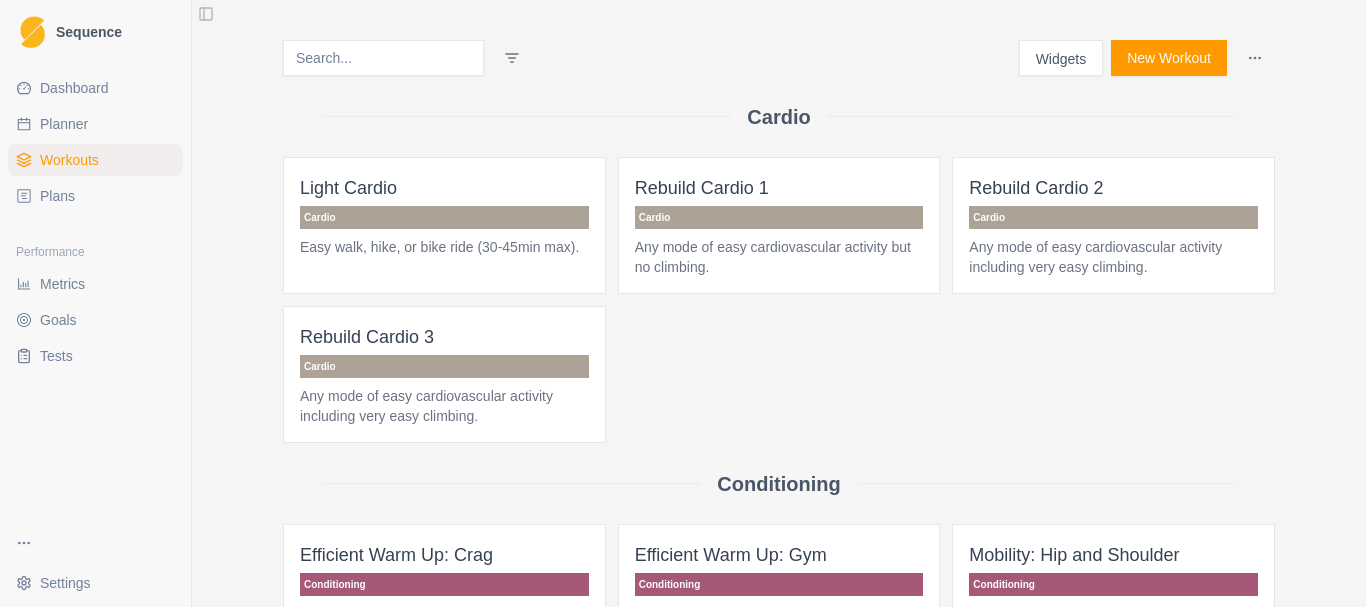 click on "Plans" at bounding box center [95, 196] 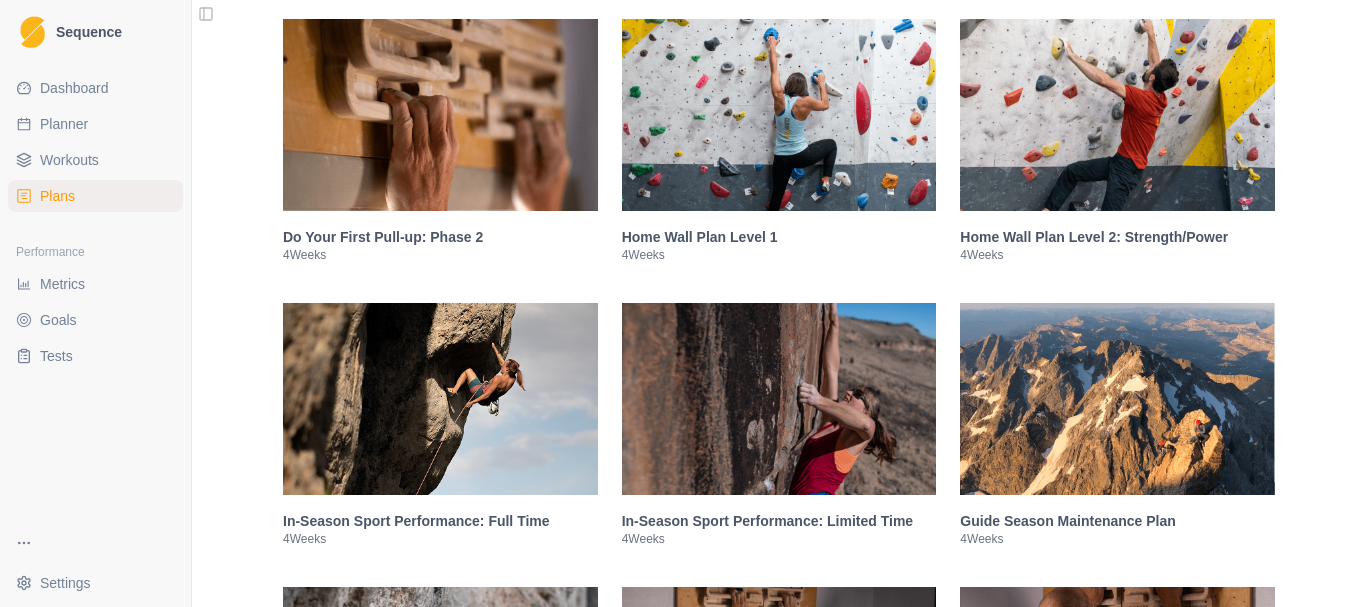 scroll, scrollTop: 2300, scrollLeft: 0, axis: vertical 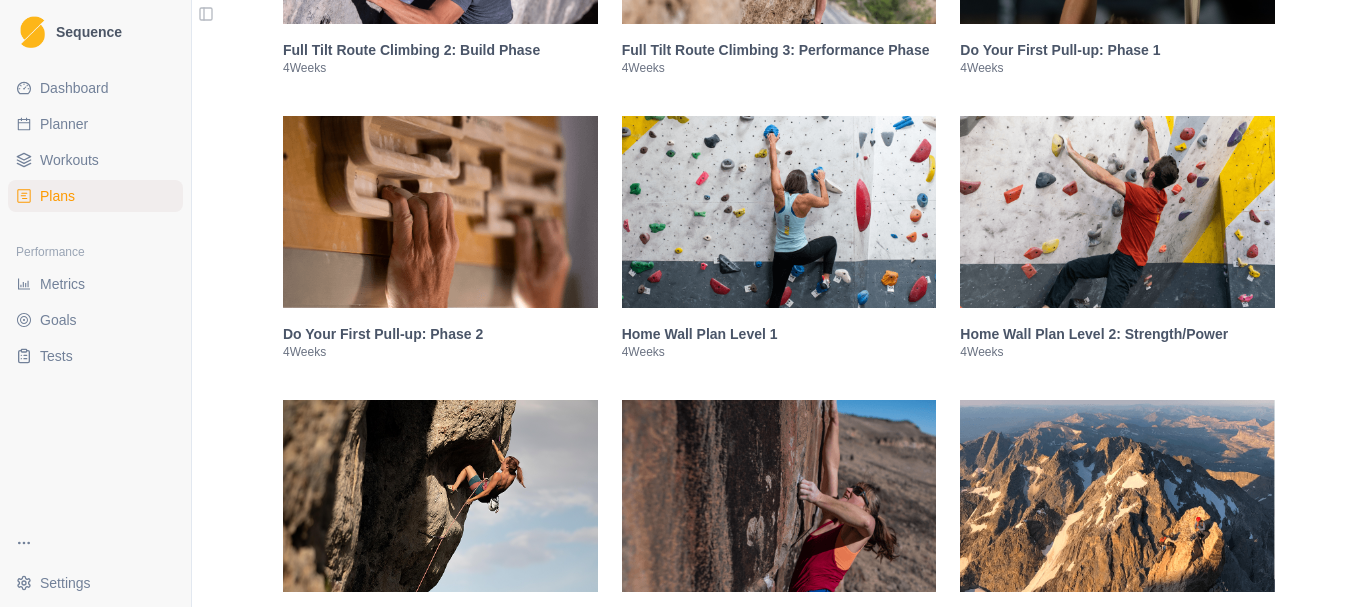 click at bounding box center [779, 212] 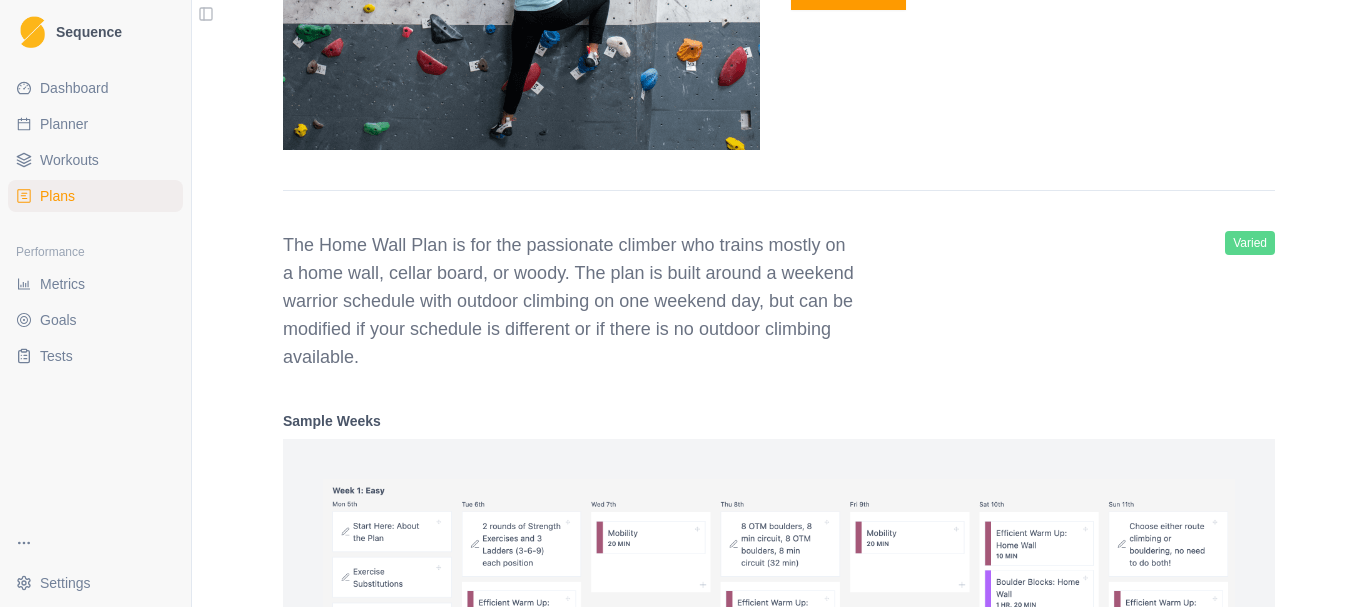 scroll, scrollTop: 3000, scrollLeft: 0, axis: vertical 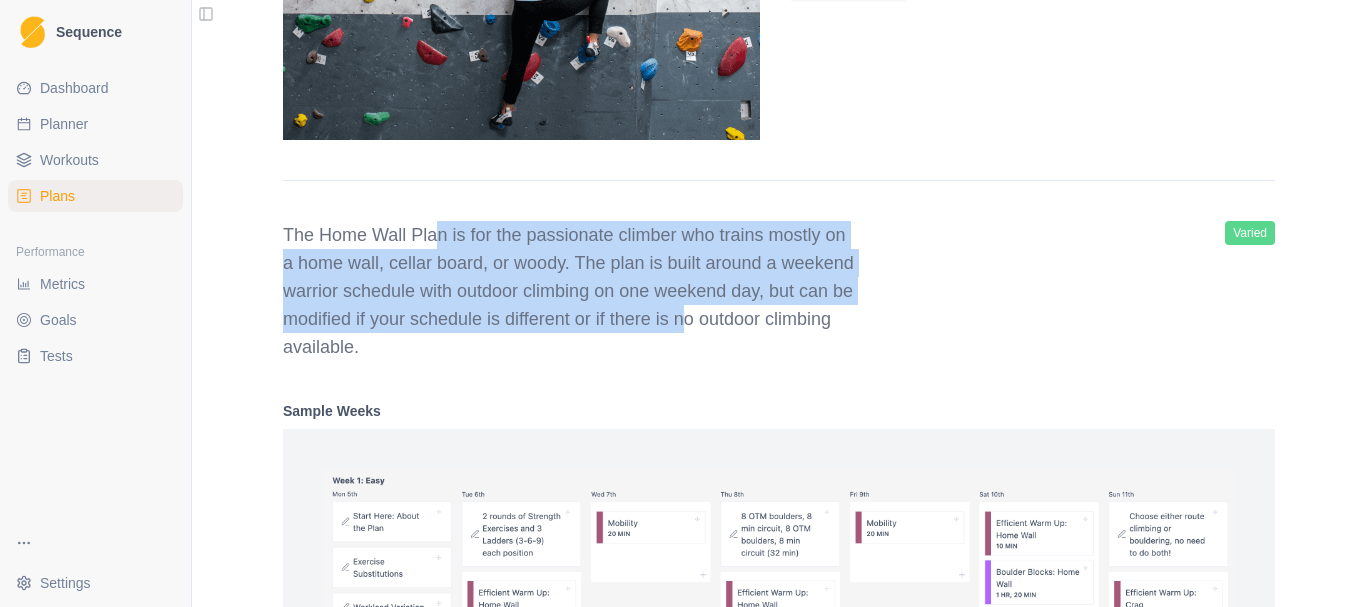 drag, startPoint x: 423, startPoint y: 243, endPoint x: 679, endPoint y: 310, distance: 264.62238 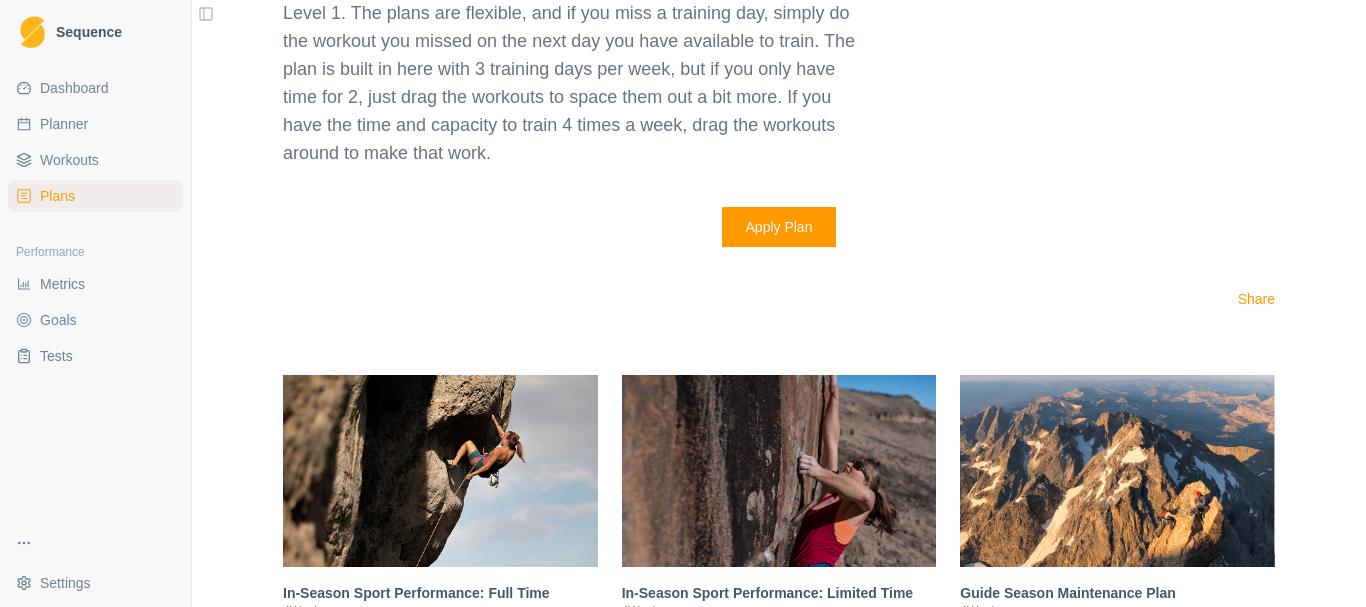 scroll, scrollTop: 4000, scrollLeft: 0, axis: vertical 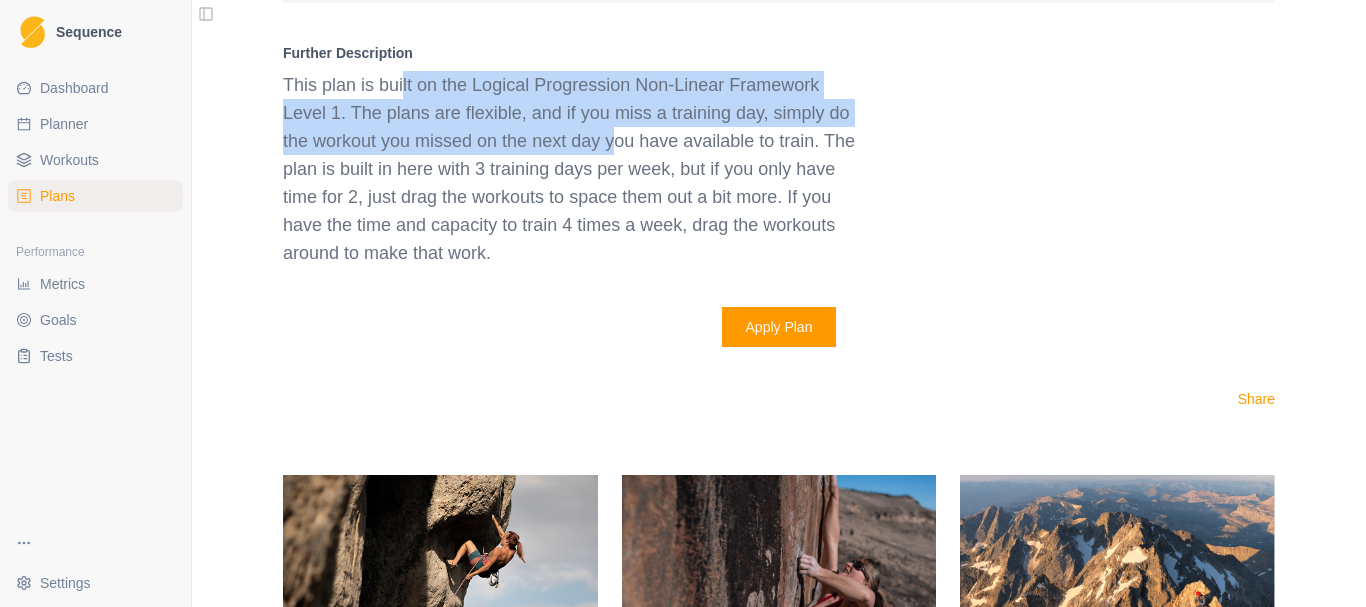 drag, startPoint x: 393, startPoint y: 97, endPoint x: 580, endPoint y: 139, distance: 191.65855 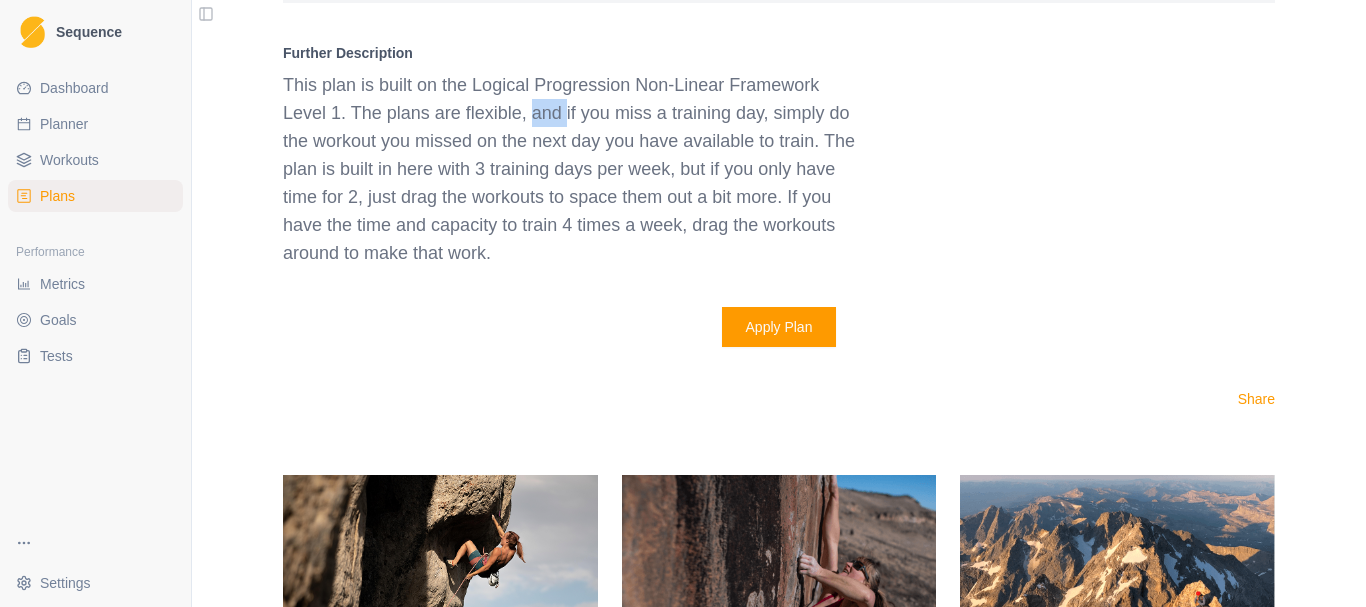 click on "This plan is built on the Logical Progression Non-Linear Framework Level 1. The plans are flexible, and if you miss a training day, simply do the workout you missed on the next day you have available to train. The plan is built in here with 3 training days per week, but if you only have time for 2, just drag the workouts to space them out a bit more. If you have the time and capacity to train 4 times a week, drag the workouts around to make that work." at bounding box center (571, 169) 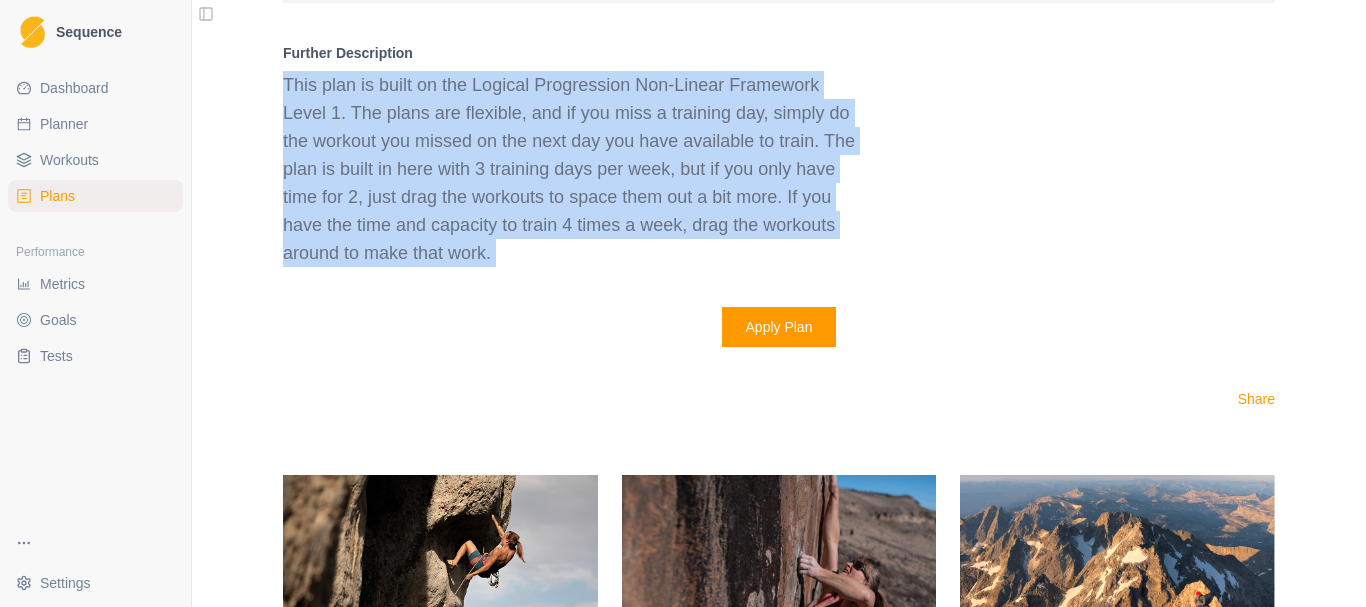 click on "This plan is built on the Logical Progression Non-Linear Framework Level 1. The plans are flexible, and if you miss a training day, simply do the workout you missed on the next day you have available to train. The plan is built in here with 3 training days per week, but if you only have time for 2, just drag the workouts to space them out a bit more. If you have the time and capacity to train 4 times a week, drag the workouts around to make that work." at bounding box center [571, 169] 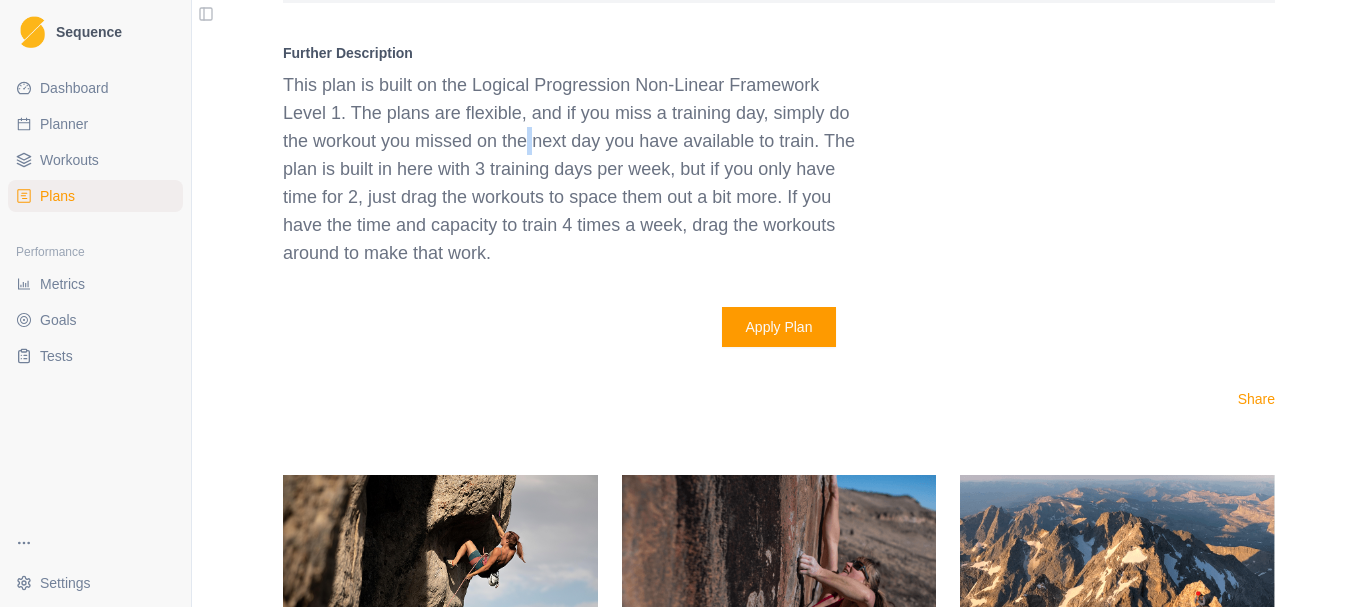 click on "This plan is built on the Logical Progression Non-Linear Framework Level 1. The plans are flexible, and if you miss a training day, simply do the workout you missed on the next day you have available to train. The plan is built in here with 3 training days per week, but if you only have time for 2, just drag the workouts to space them out a bit more. If you have the time and capacity to train 4 times a week, drag the workouts around to make that work." at bounding box center [571, 169] 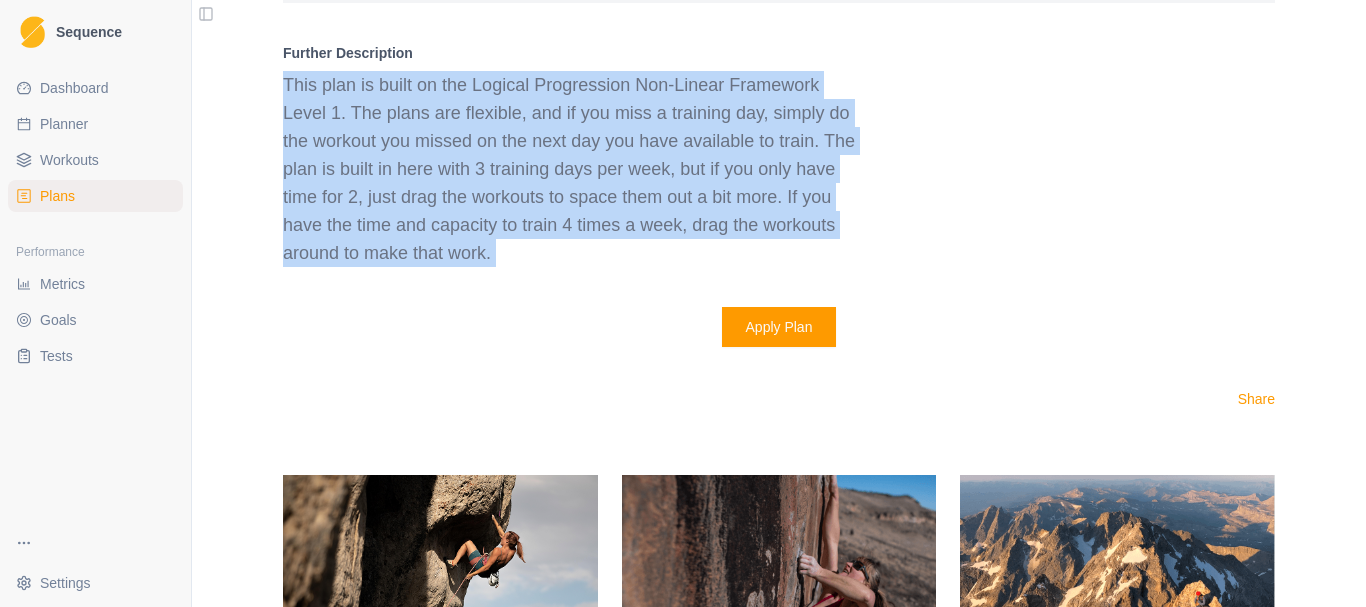 click on "This plan is built on the Logical Progression Non-Linear Framework Level 1. The plans are flexible, and if you miss a training day, simply do the workout you missed on the next day you have available to train. The plan is built in here with 3 training days per week, but if you only have time for 2, just drag the workouts to space them out a bit more. If you have the time and capacity to train 4 times a week, drag the workouts around to make that work." at bounding box center [571, 169] 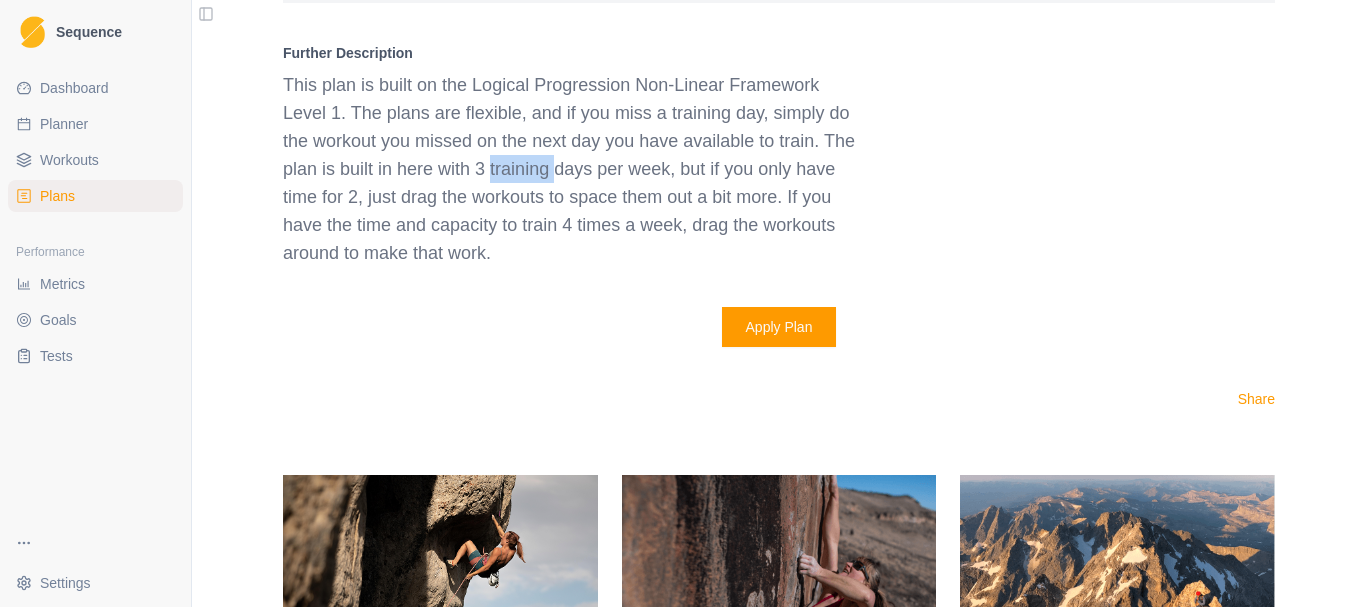 click on "This plan is built on the Logical Progression Non-Linear Framework Level 1. The plans are flexible, and if you miss a training day, simply do the workout you missed on the next day you have available to train. The plan is built in here with 3 training days per week, but if you only have time for 2, just drag the workouts to space them out a bit more. If you have the time and capacity to train 4 times a week, drag the workouts around to make that work." at bounding box center (571, 169) 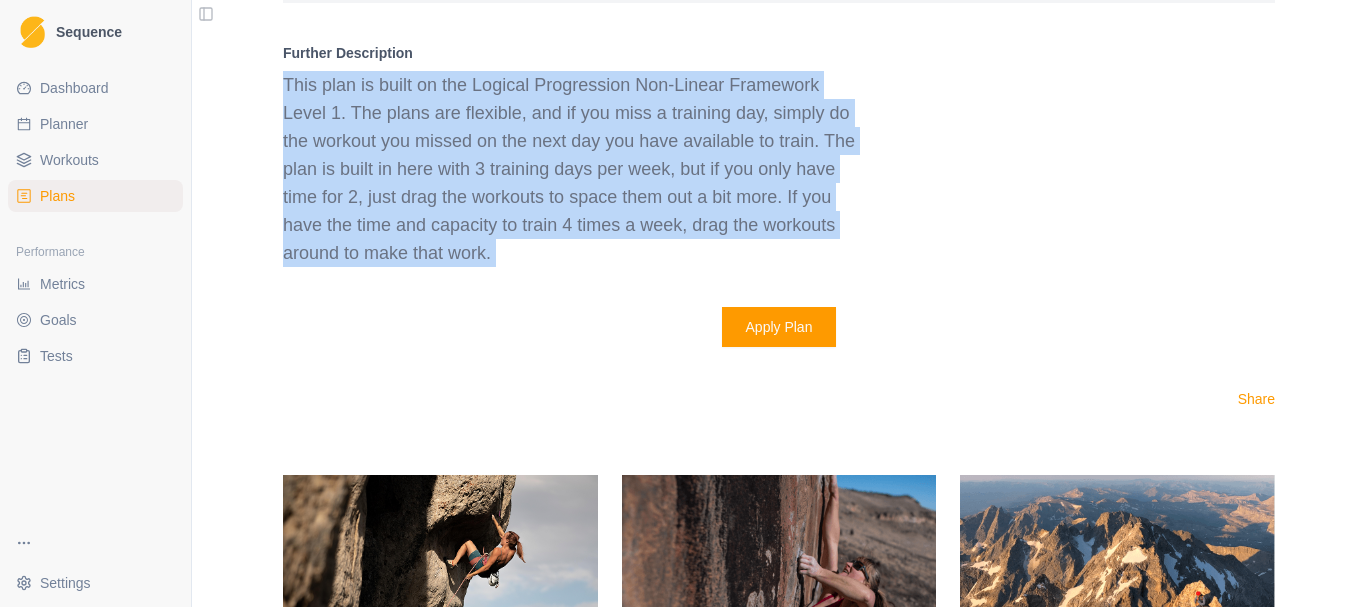 click on "This plan is built on the Logical Progression Non-Linear Framework Level 1. The plans are flexible, and if you miss a training day, simply do the workout you missed on the next day you have available to train. The plan is built in here with 3 training days per week, but if you only have time for 2, just drag the workouts to space them out a bit more. If you have the time and capacity to train 4 times a week, drag the workouts around to make that work." at bounding box center (571, 169) 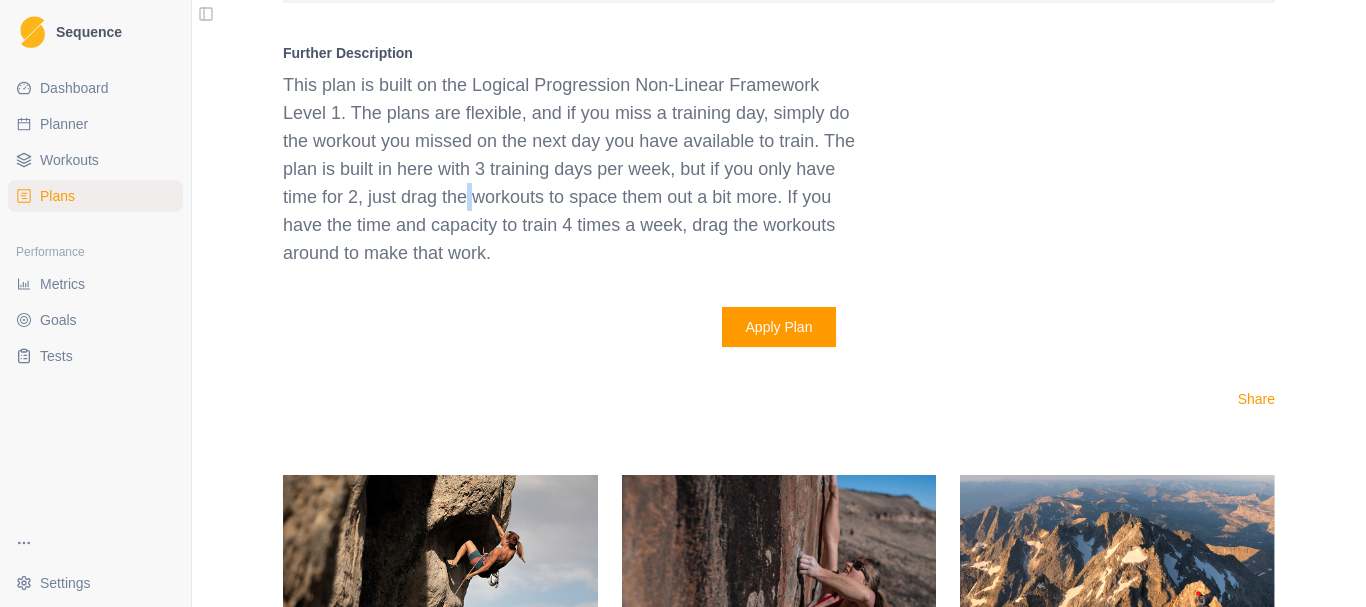 click on "This plan is built on the Logical Progression Non-Linear Framework Level 1. The plans are flexible, and if you miss a training day, simply do the workout you missed on the next day you have available to train. The plan is built in here with 3 training days per week, but if you only have time for 2, just drag the workouts to space them out a bit more. If you have the time and capacity to train 4 times a week, drag the workouts around to make that work." at bounding box center (571, 169) 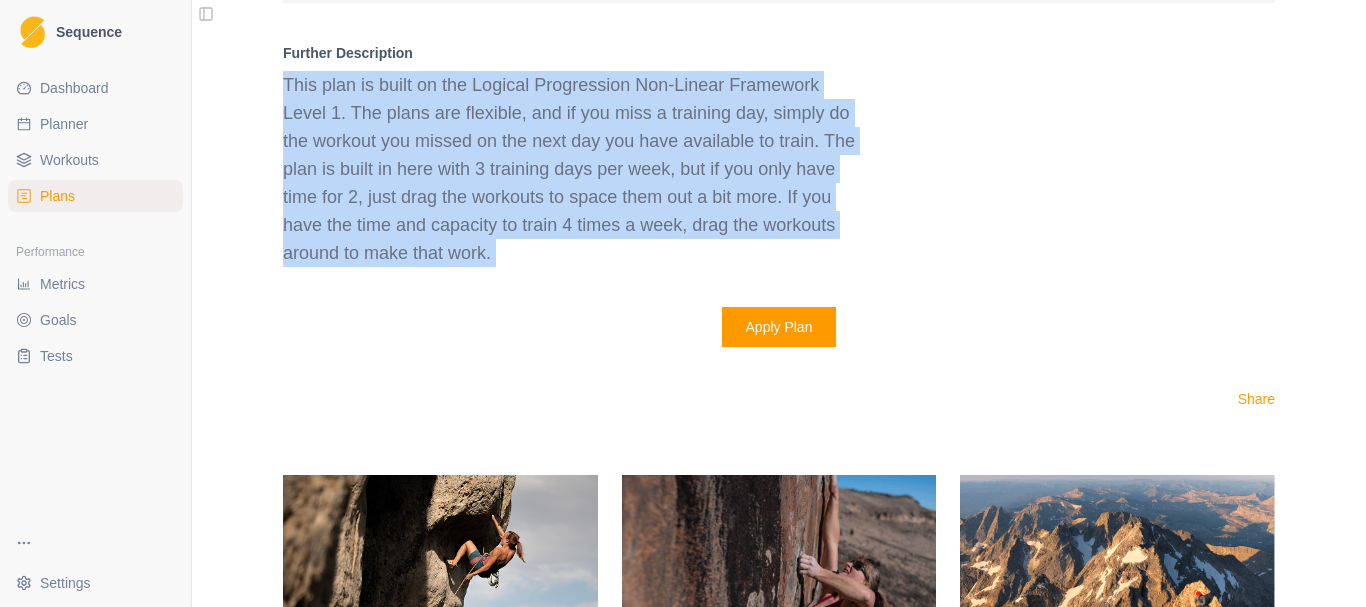 click on "This plan is built on the Logical Progression Non-Linear Framework Level 1. The plans are flexible, and if you miss a training day, simply do the workout you missed on the next day you have available to train. The plan is built in here with 3 training days per week, but if you only have time for 2, just drag the workouts to space them out a bit more. If you have the time and capacity to train 4 times a week, drag the workouts around to make that work." at bounding box center (571, 169) 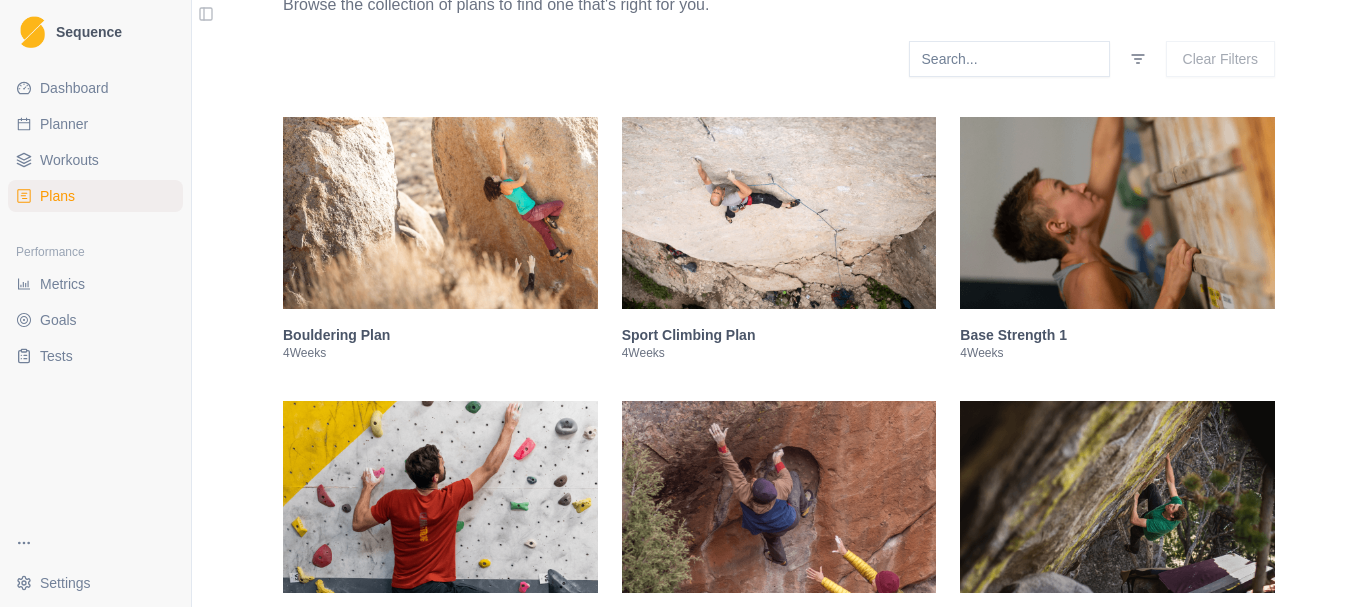 scroll, scrollTop: 100, scrollLeft: 0, axis: vertical 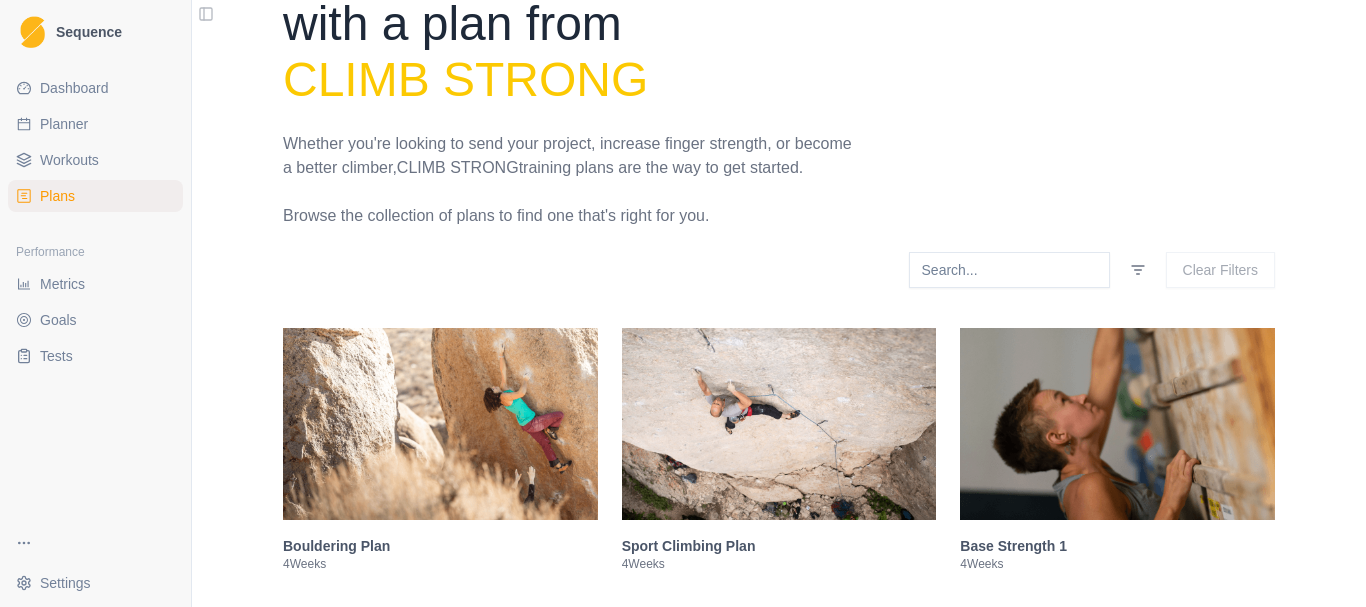 click at bounding box center [440, 424] 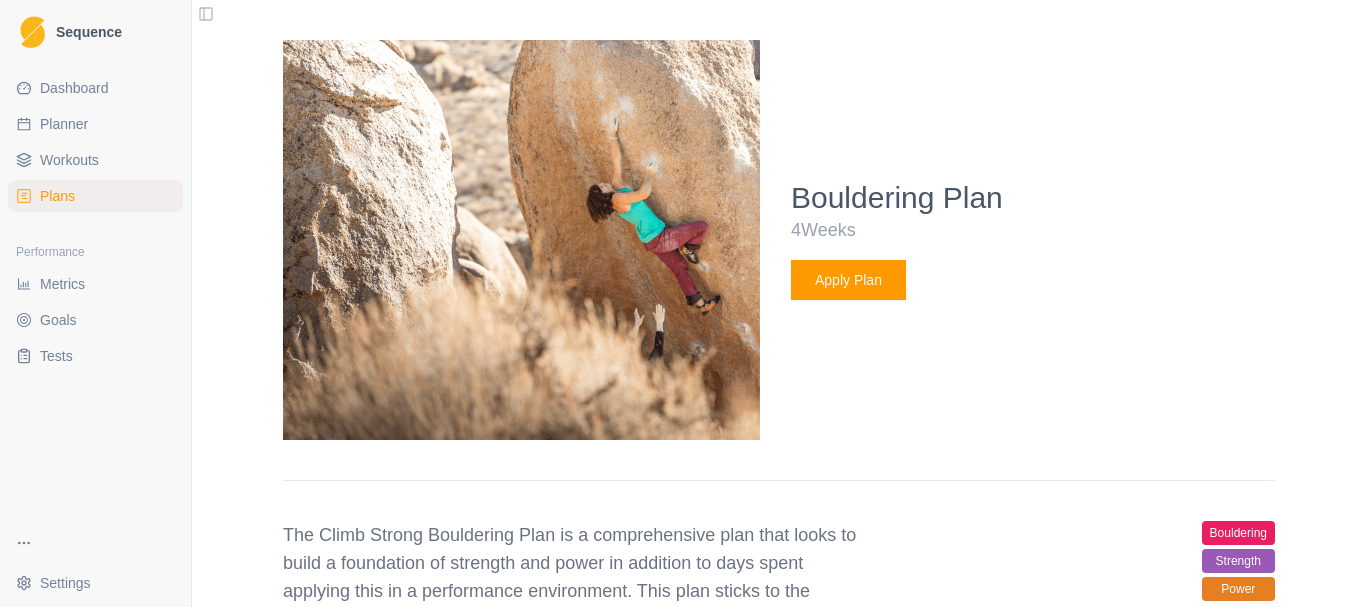 scroll, scrollTop: 1212, scrollLeft: 0, axis: vertical 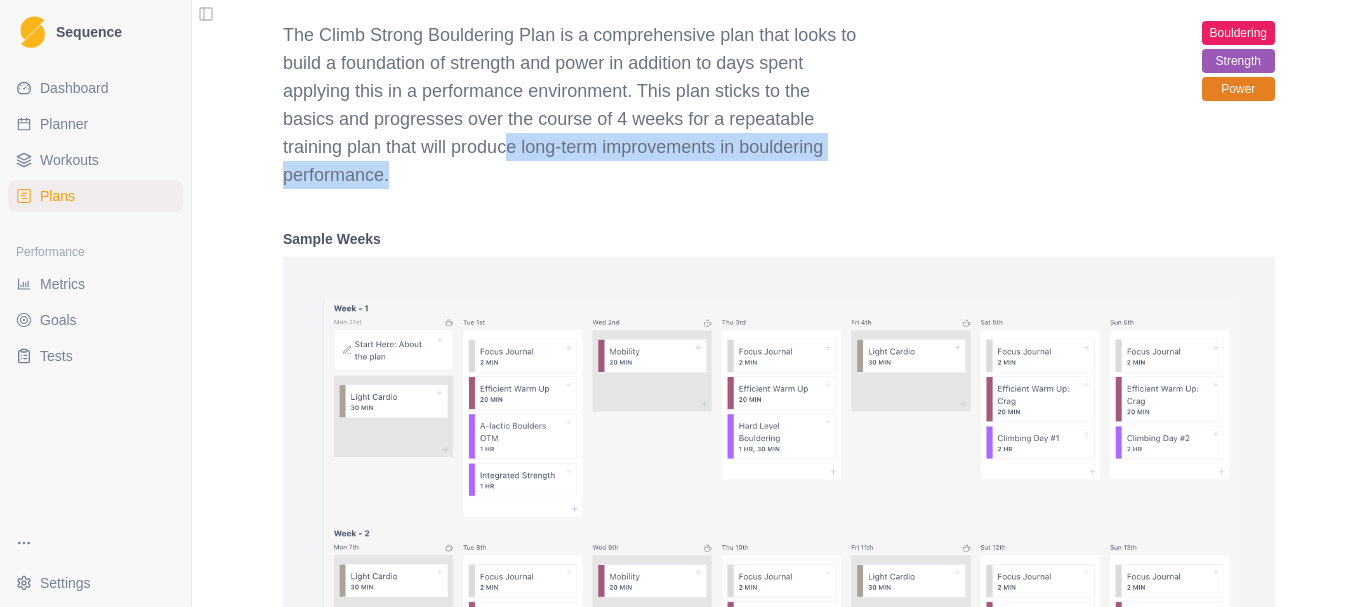 drag, startPoint x: 507, startPoint y: 150, endPoint x: 538, endPoint y: 173, distance: 38.600517 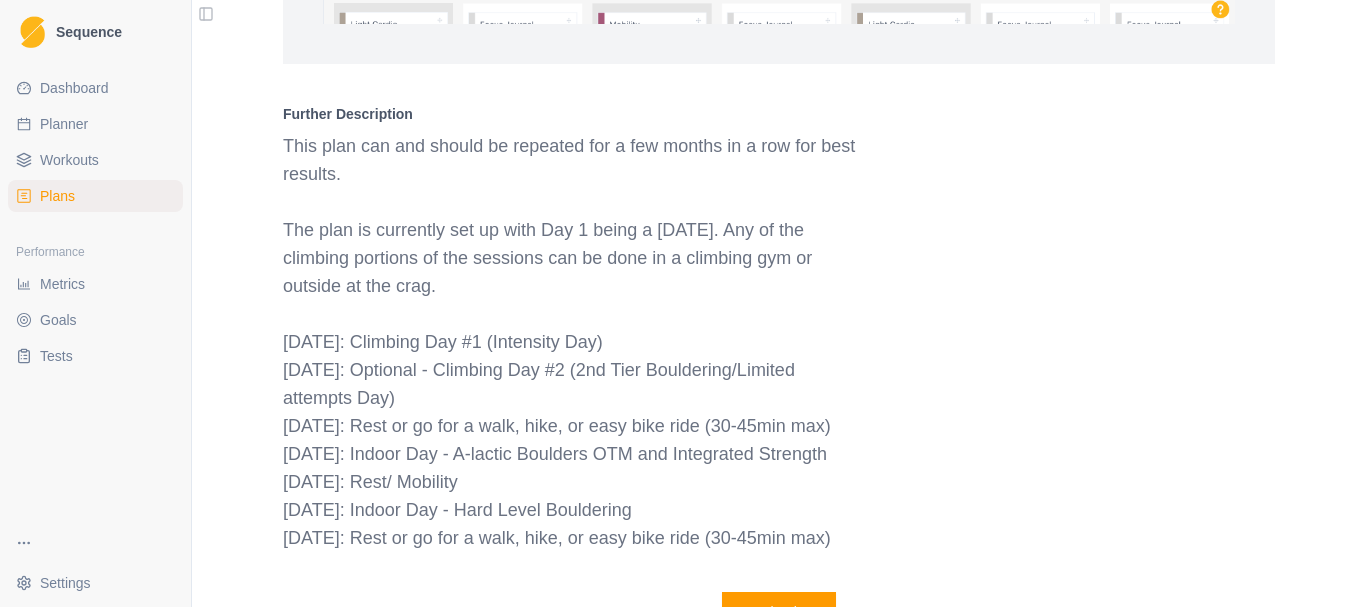 scroll, scrollTop: 2012, scrollLeft: 0, axis: vertical 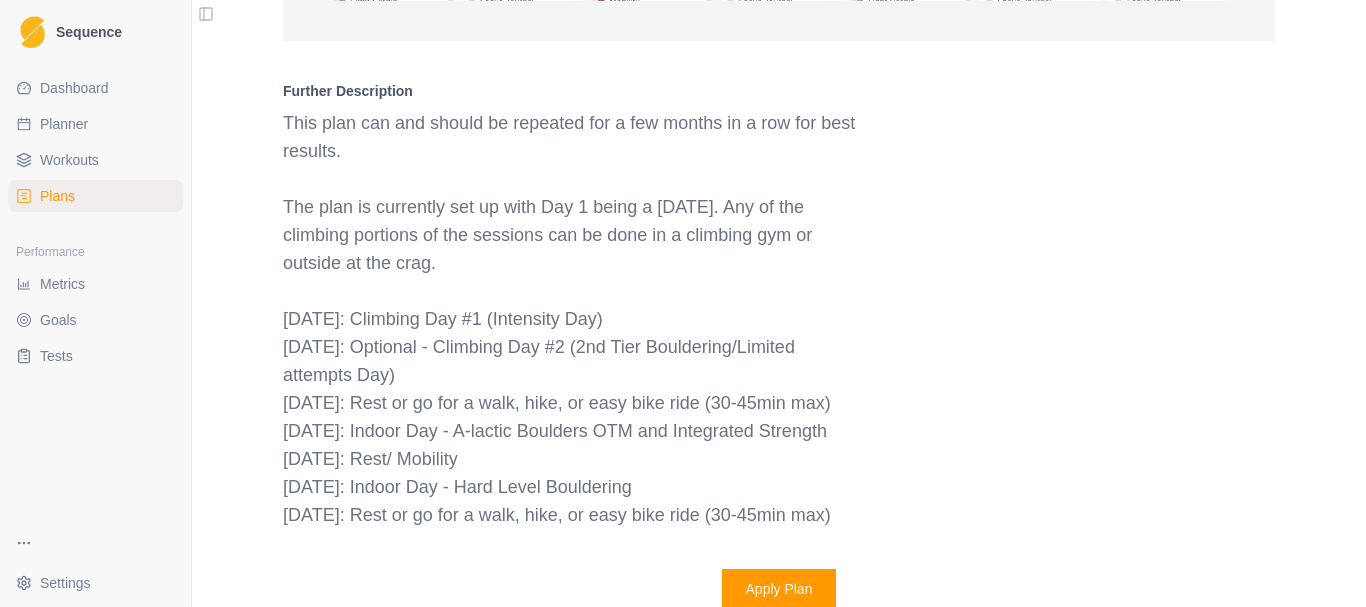 drag, startPoint x: 487, startPoint y: 212, endPoint x: 647, endPoint y: 251, distance: 164.68454 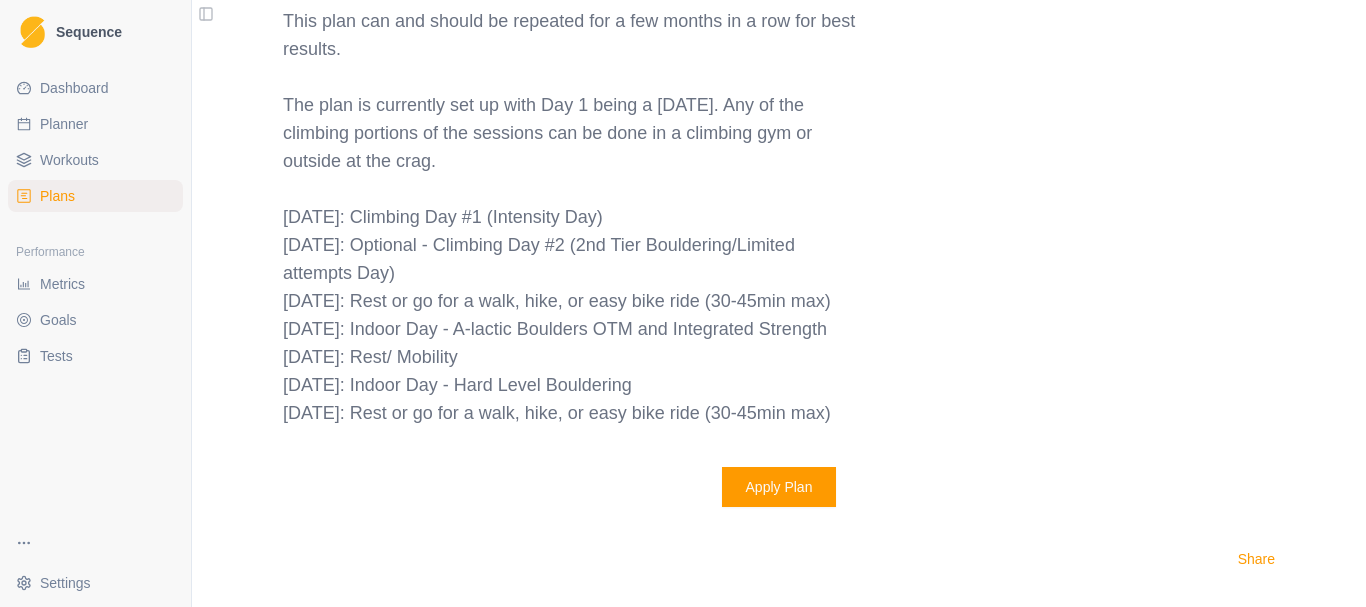 scroll, scrollTop: 2112, scrollLeft: 0, axis: vertical 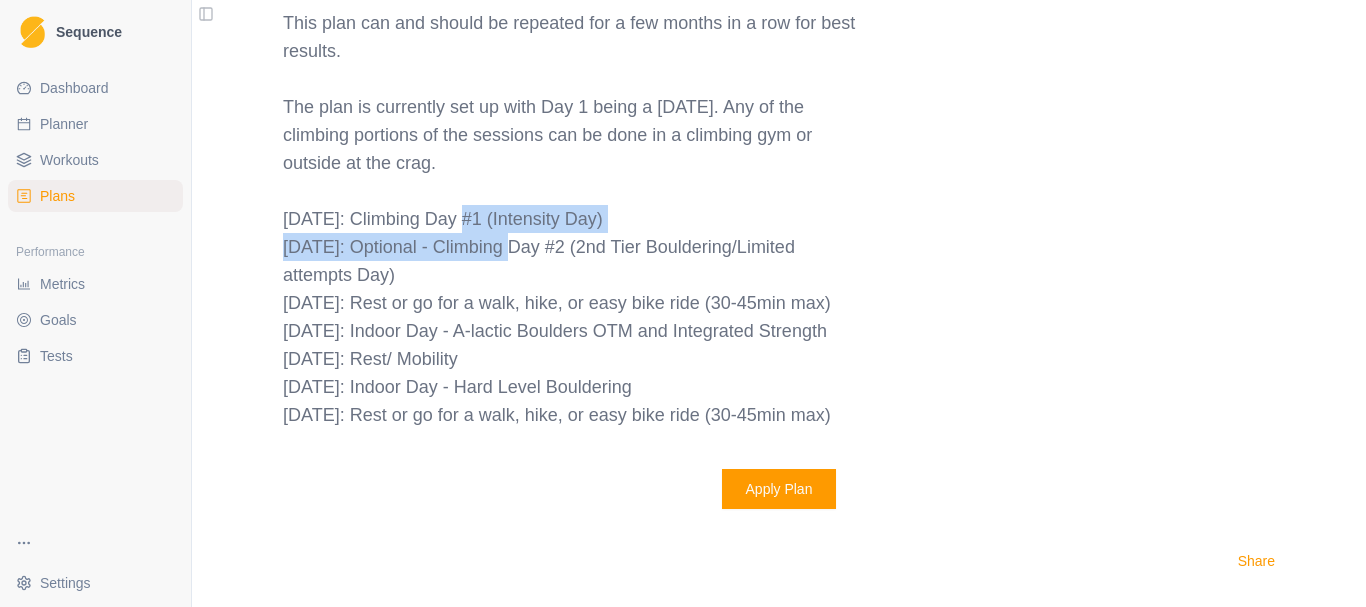 drag, startPoint x: 448, startPoint y: 212, endPoint x: 503, endPoint y: 239, distance: 61.269894 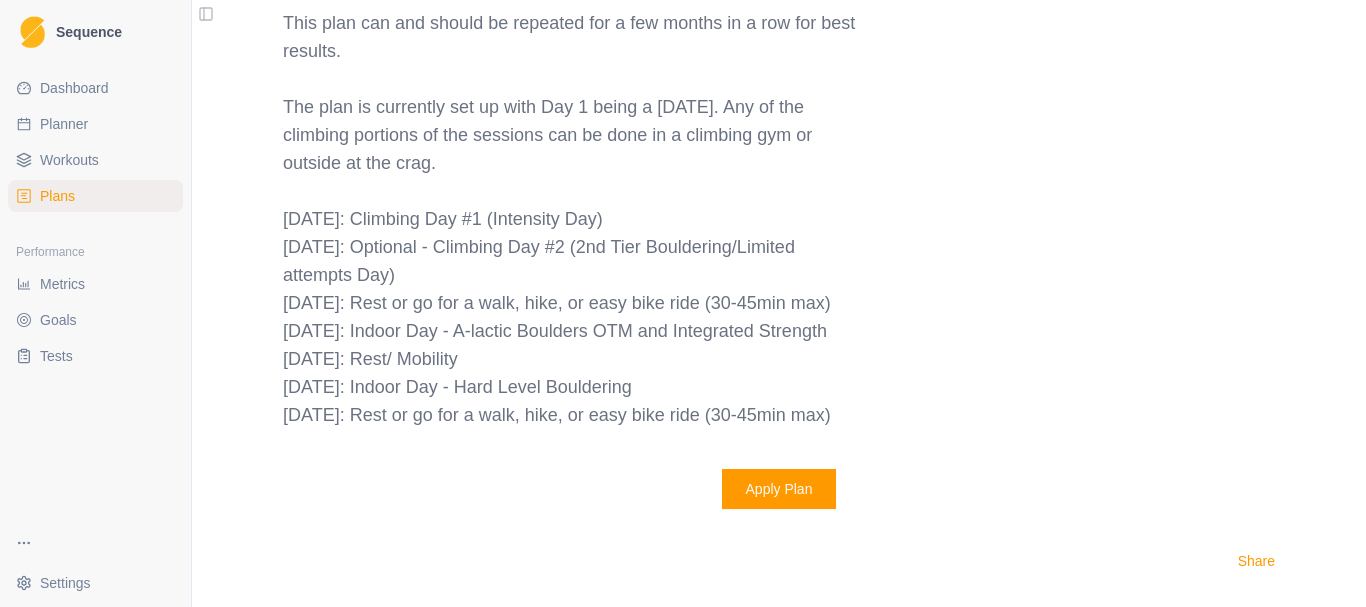 click on "[DATE]: Optional - Climbing Day #2 (2nd Tier Bouldering/Limited attempts Day)" at bounding box center (571, 261) 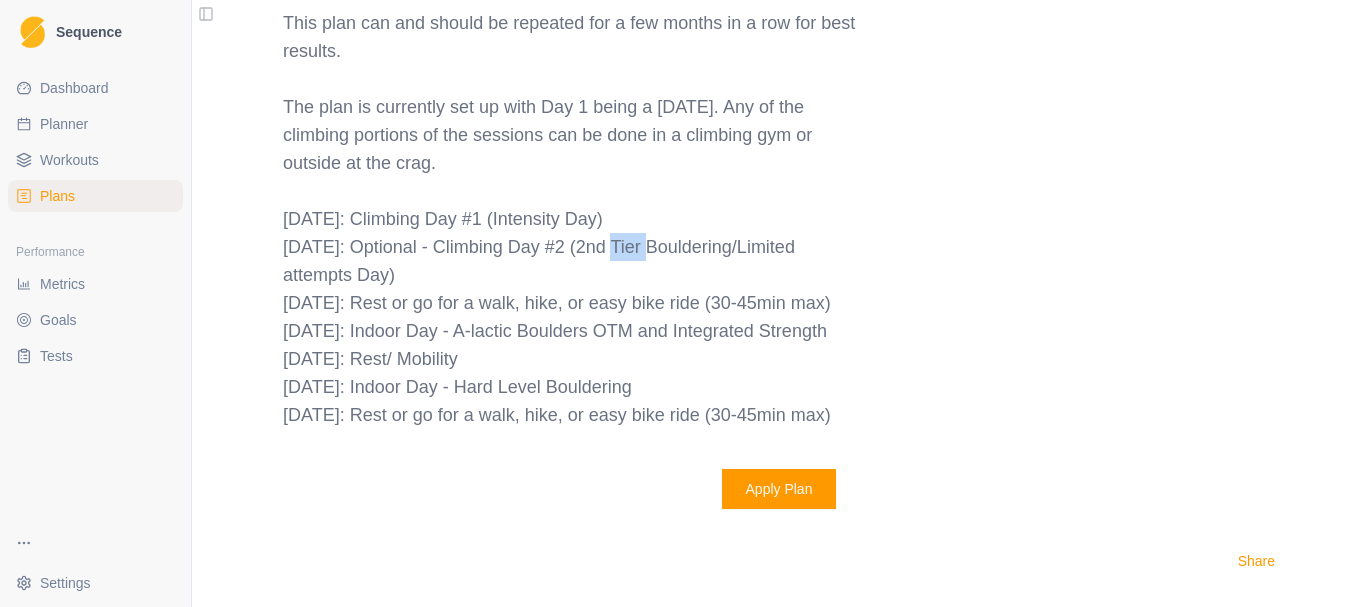 click on "[DATE]: Optional - Climbing Day #2 (2nd Tier Bouldering/Limited attempts Day)" at bounding box center (571, 261) 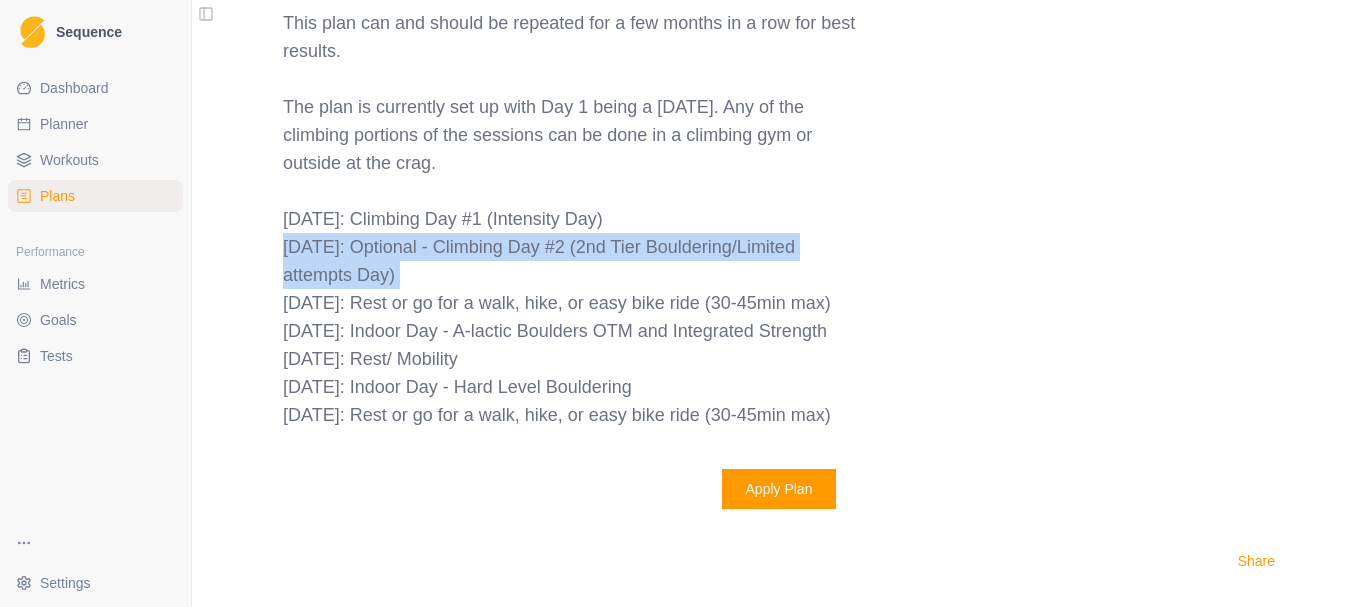 click on "[DATE]: Optional - Climbing Day #2 (2nd Tier Bouldering/Limited attempts Day)" at bounding box center [571, 261] 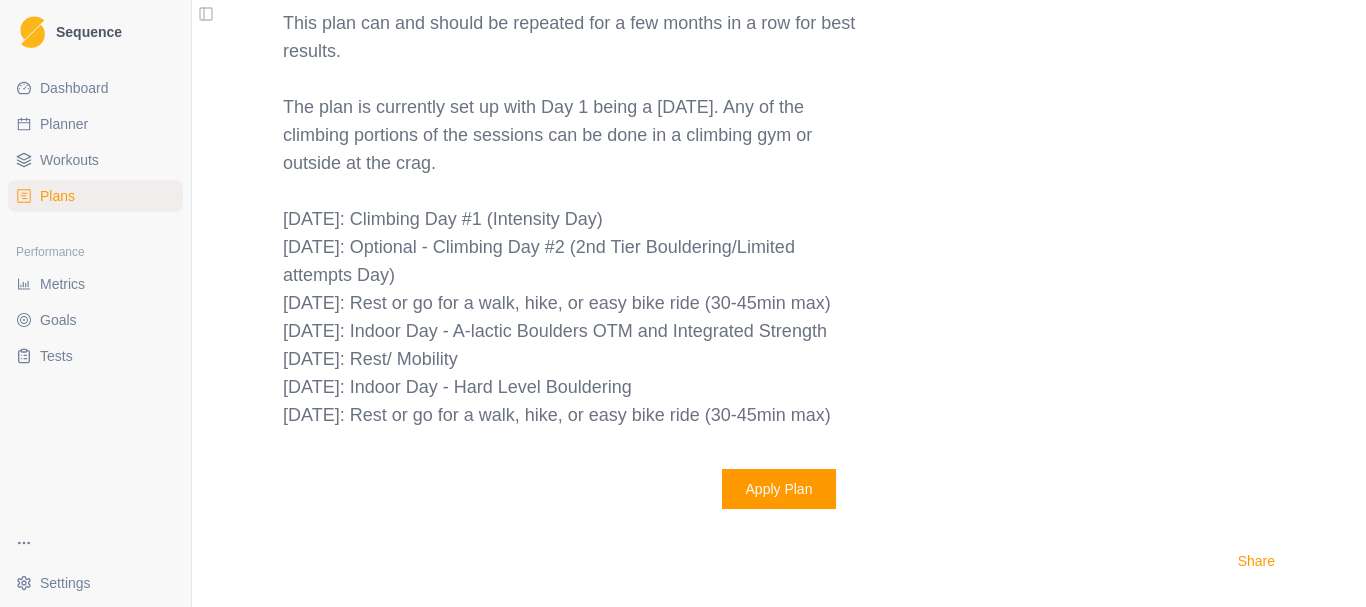 click on "[DATE]: Indoor Day - A-lactic Boulders OTM and Integrated Strength" at bounding box center (571, 331) 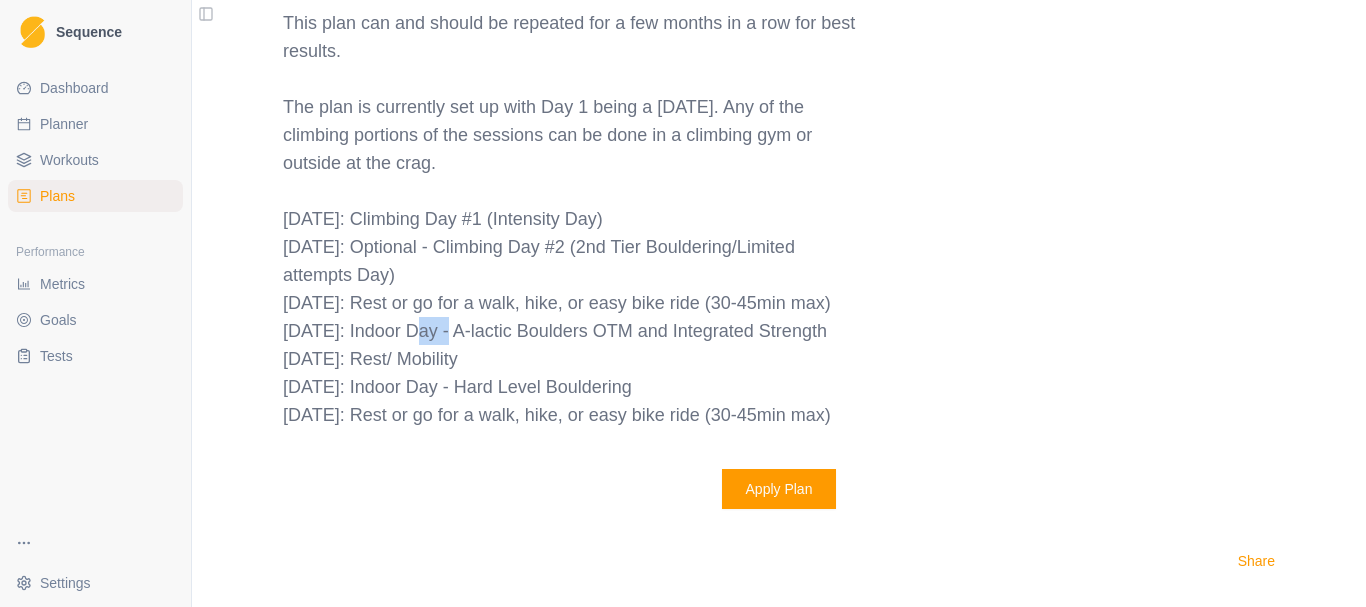click on "[DATE]: Indoor Day - A-lactic Boulders OTM and Integrated Strength" at bounding box center [571, 331] 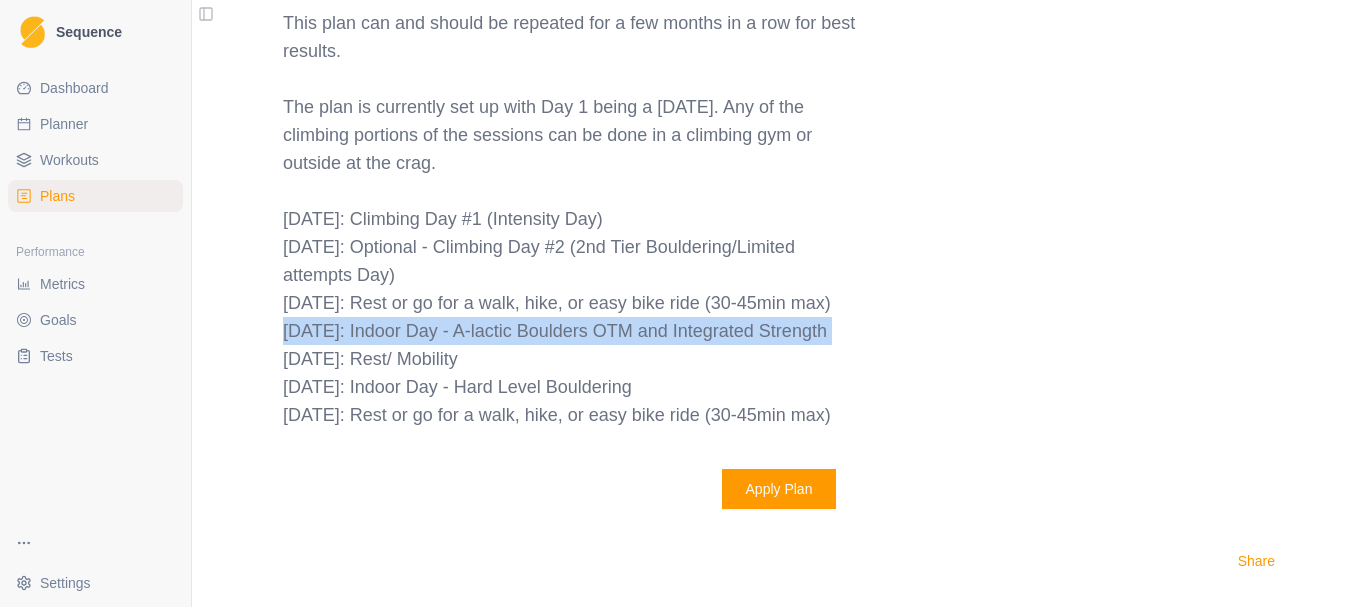 click on "[DATE]: Indoor Day - A-lactic Boulders OTM and Integrated Strength" at bounding box center (571, 331) 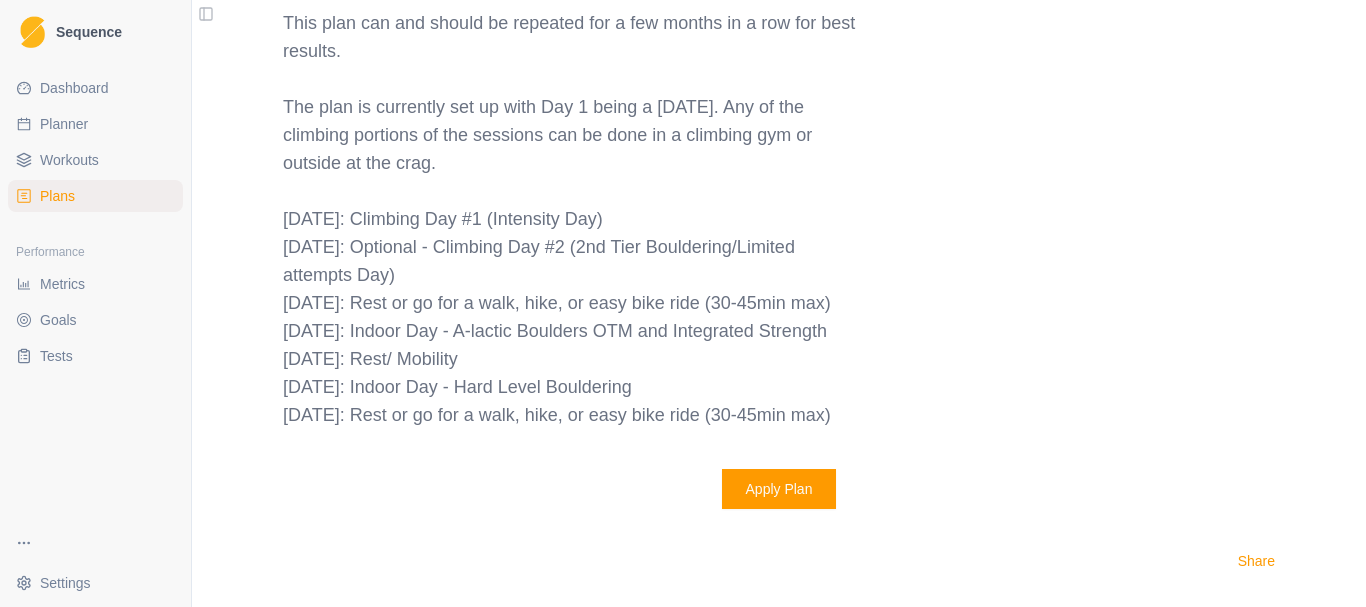click on "[DATE]: Rest or go for a walk, hike, or easy bike ride (30-45min max)" at bounding box center [571, 303] 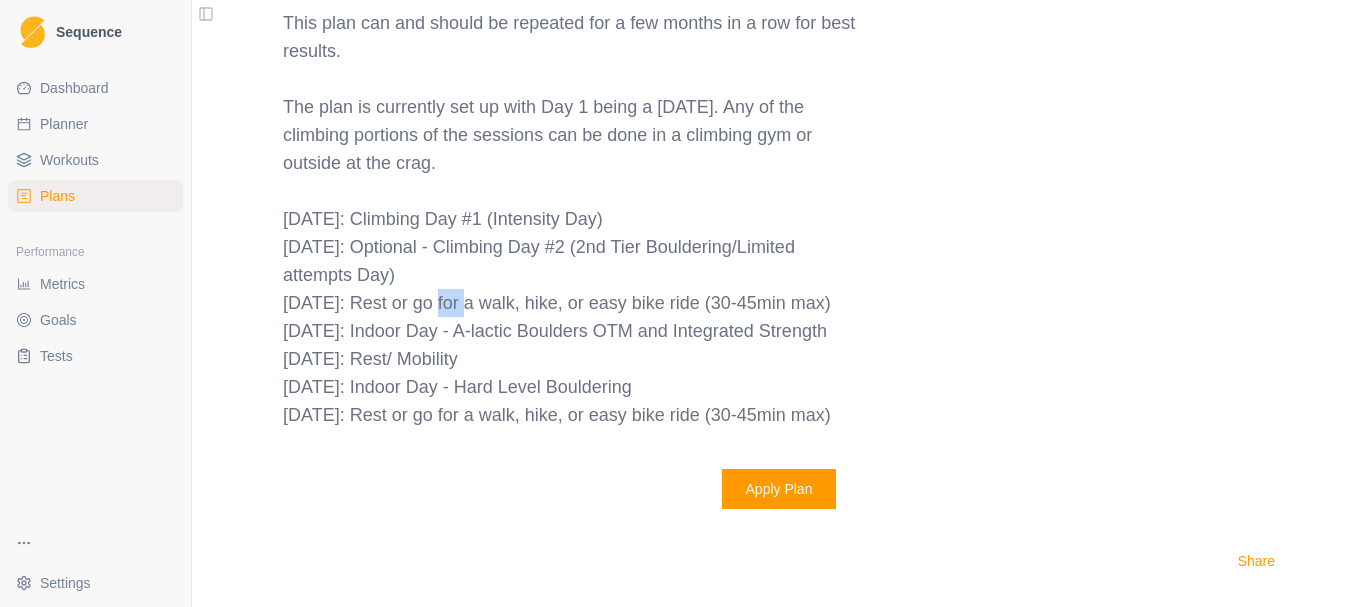 click on "[DATE]: Rest or go for a walk, hike, or easy bike ride (30-45min max)" at bounding box center (571, 303) 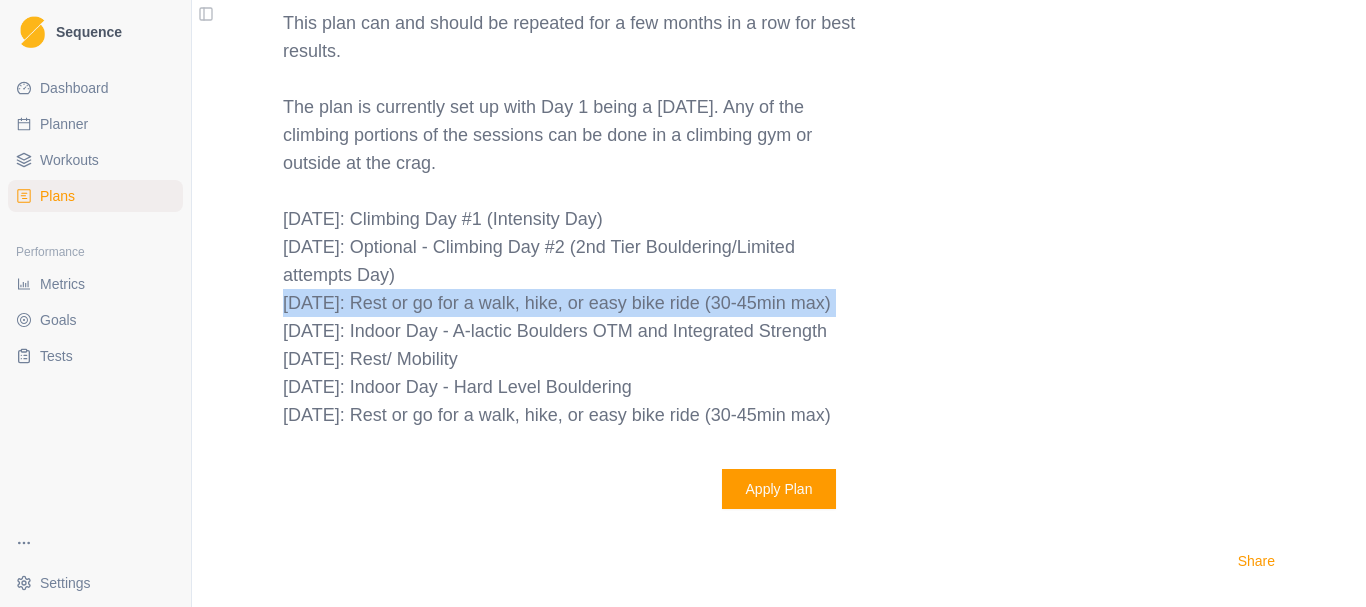 click on "[DATE]: Rest or go for a walk, hike, or easy bike ride (30-45min max)" at bounding box center [571, 303] 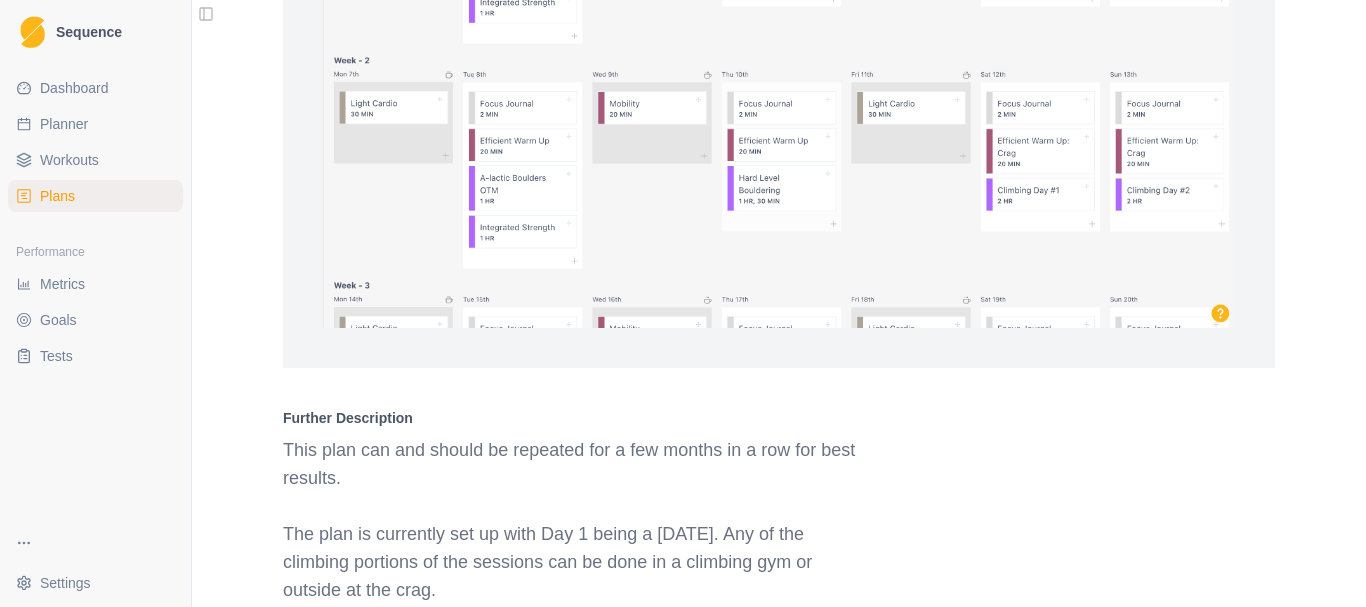 scroll, scrollTop: 1412, scrollLeft: 0, axis: vertical 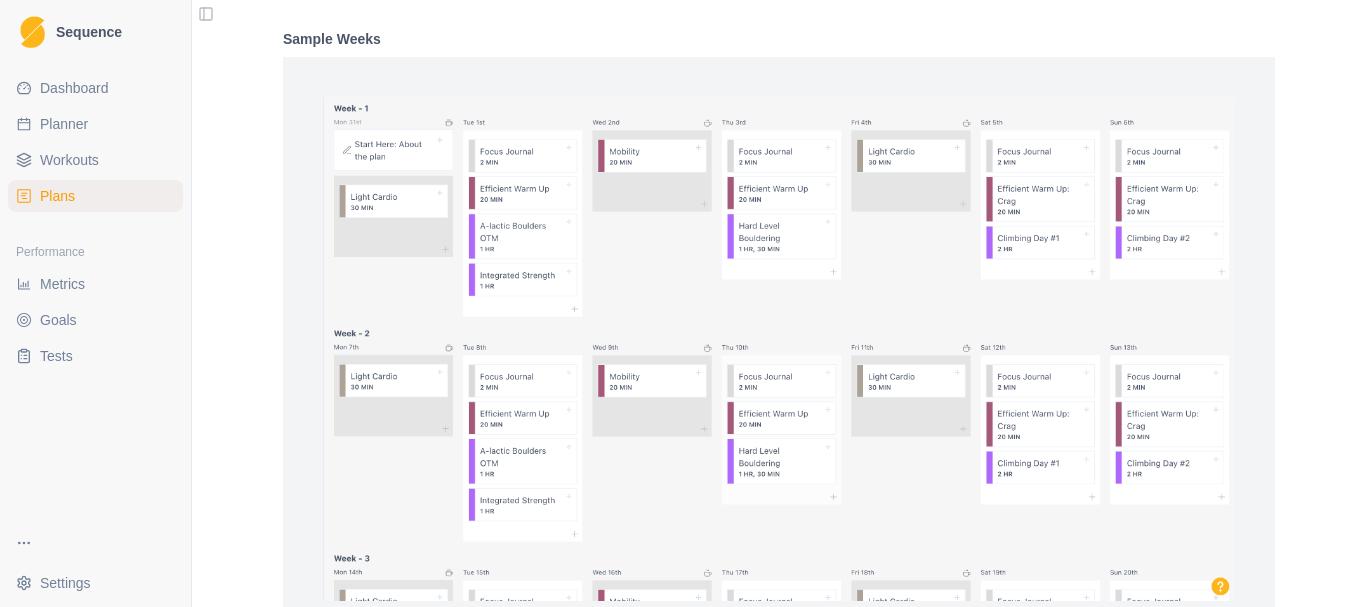 click on "Metrics" at bounding box center (62, 284) 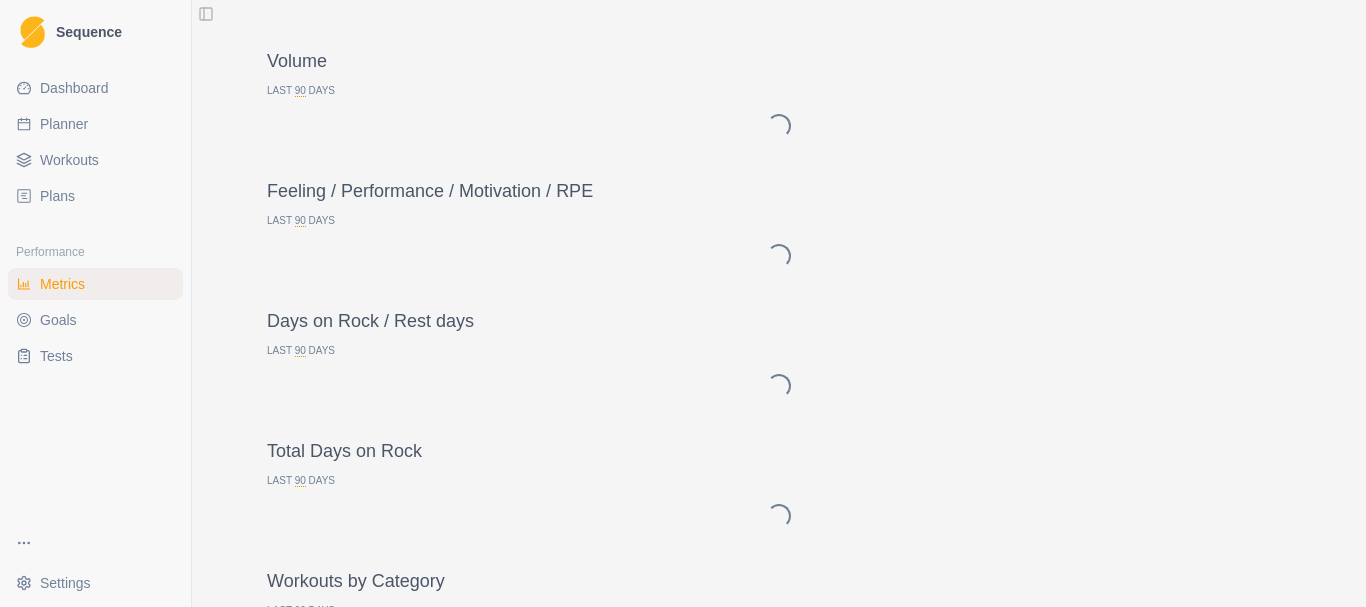 scroll, scrollTop: 0, scrollLeft: 0, axis: both 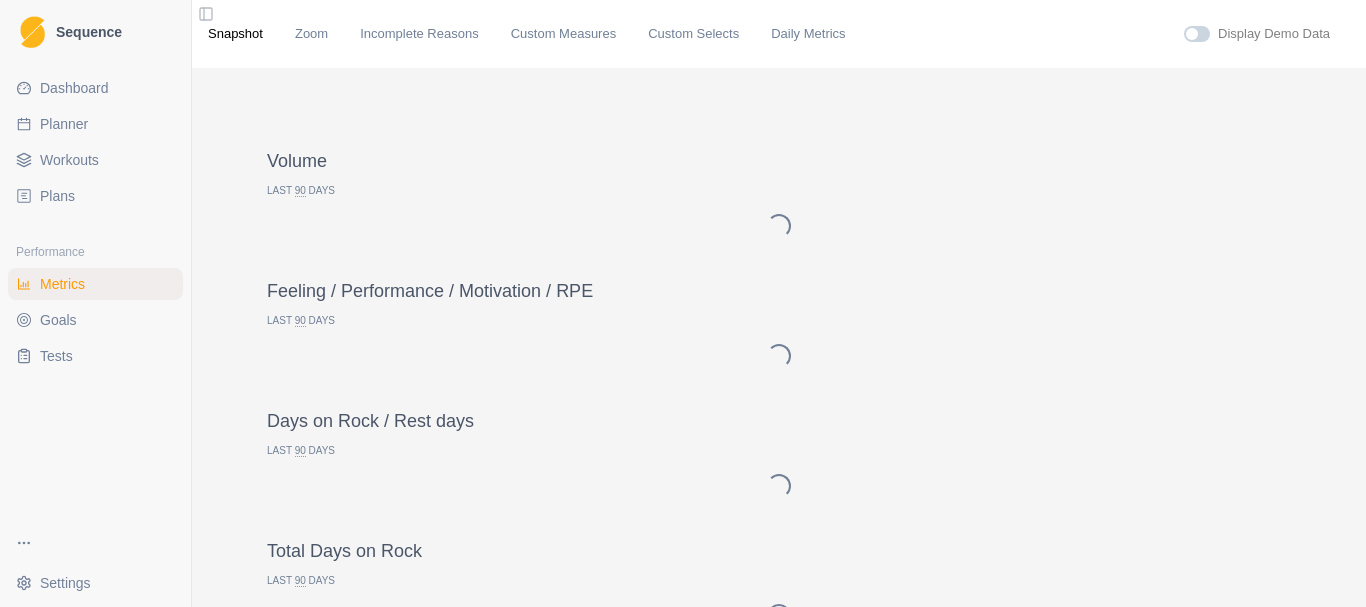 click on "Dashboard" at bounding box center [74, 88] 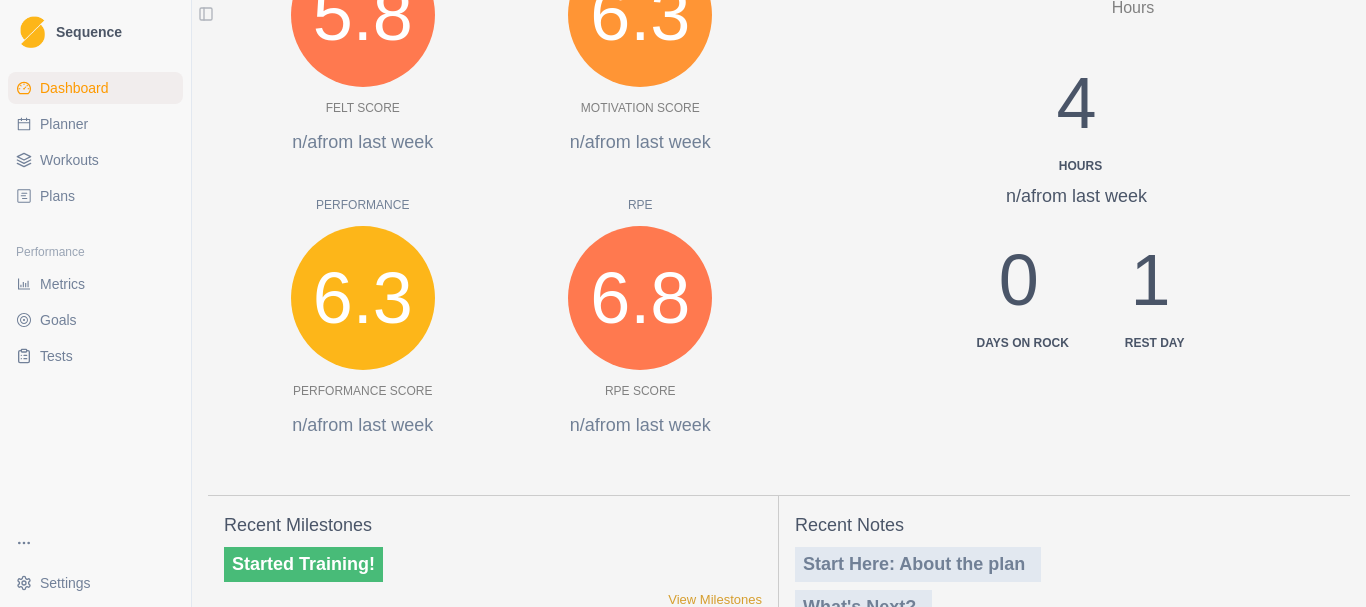 scroll, scrollTop: 200, scrollLeft: 0, axis: vertical 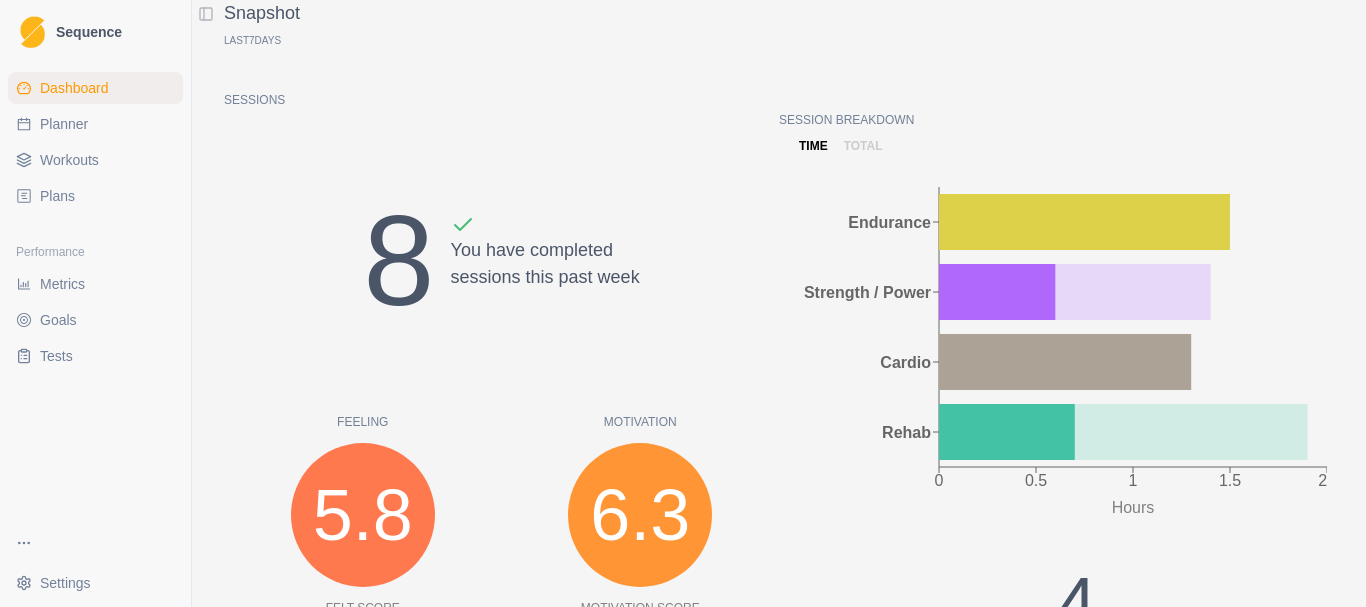 click on "total" at bounding box center [863, 146] 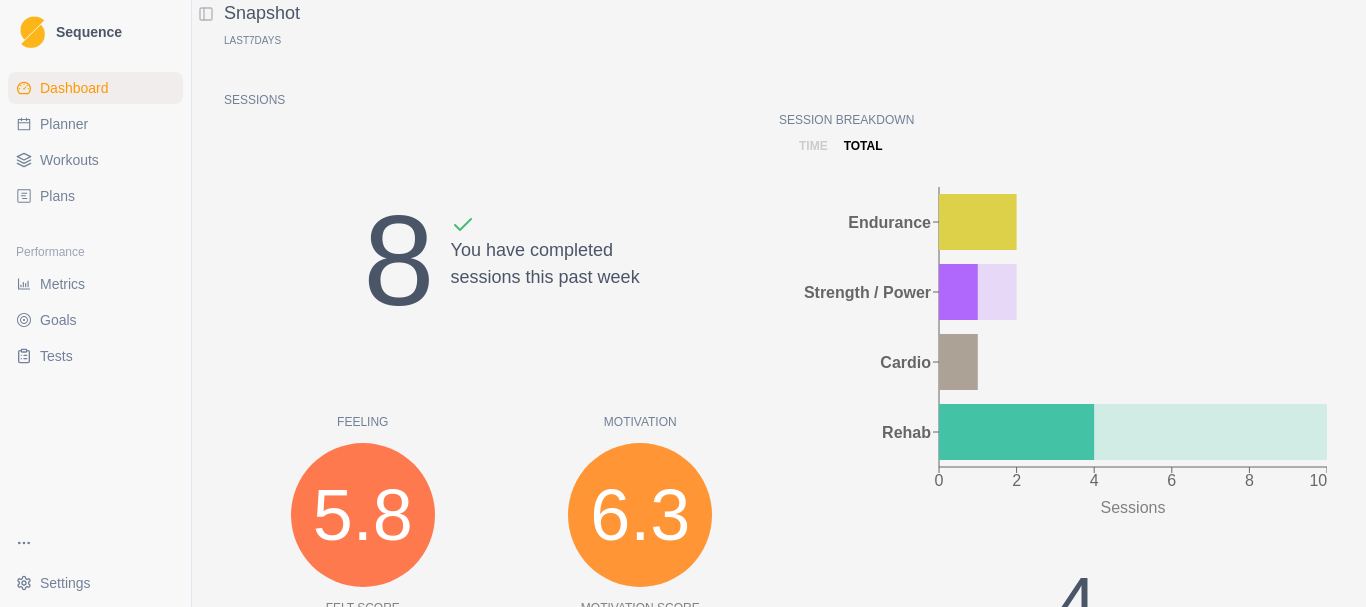 click on "time" at bounding box center [813, 146] 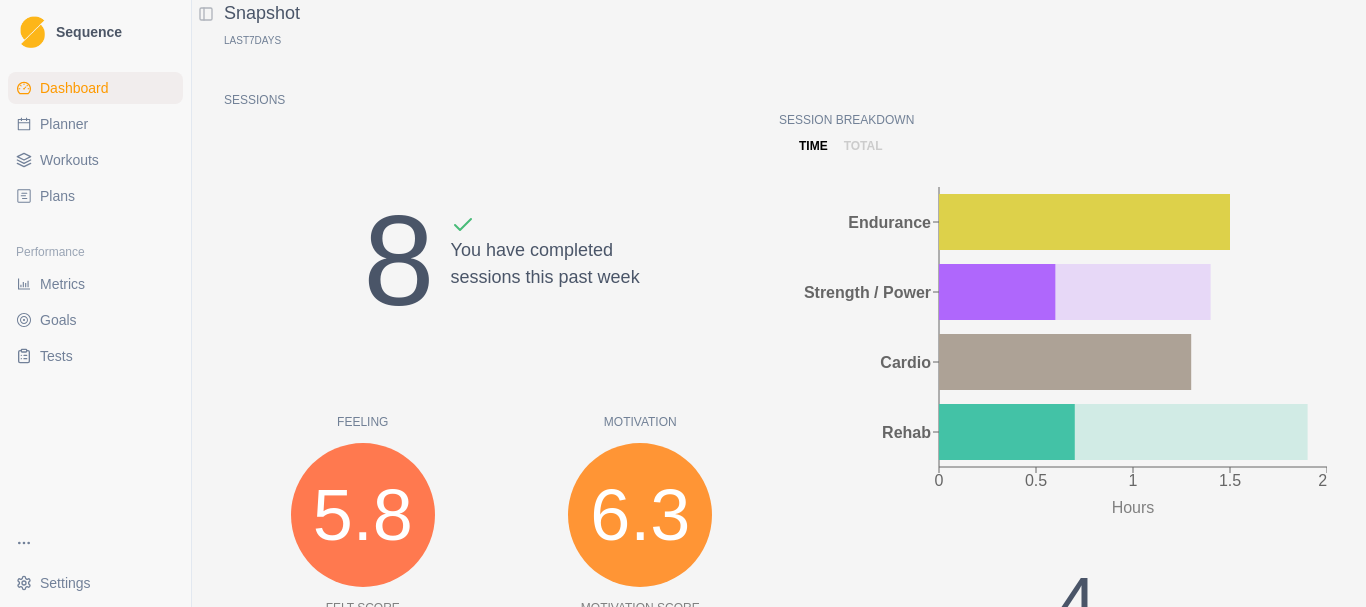 click on "total" at bounding box center [863, 146] 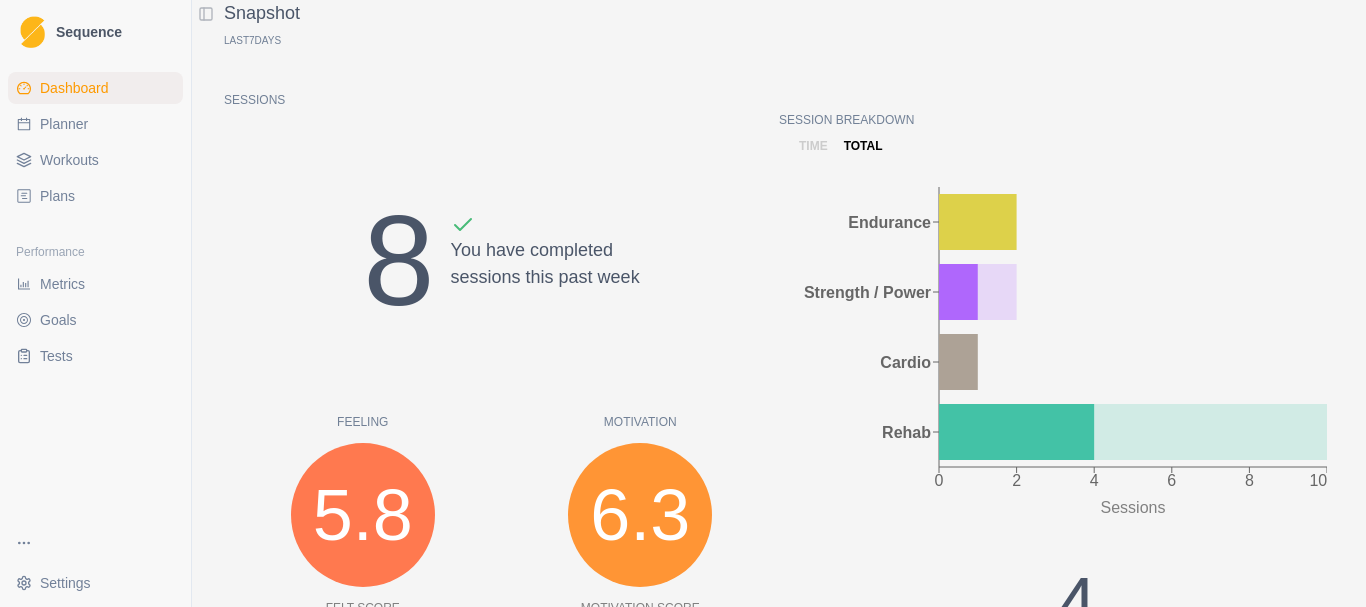 click on "time" at bounding box center (813, 146) 